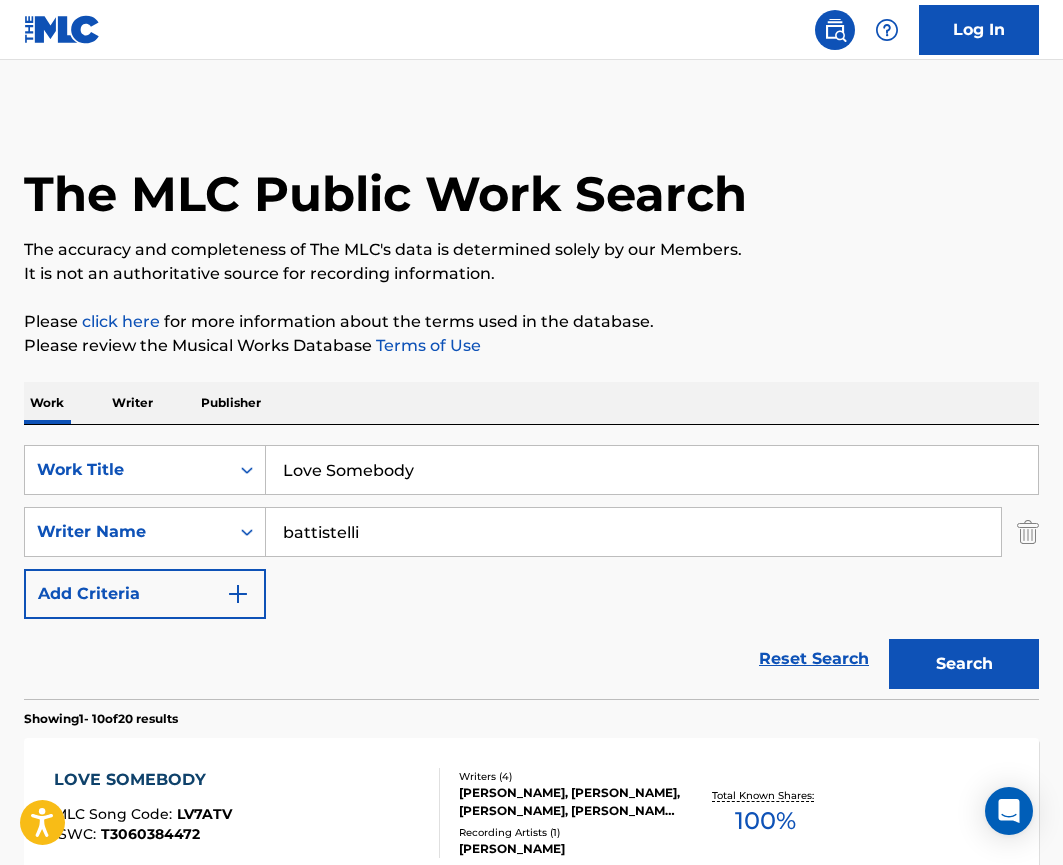 scroll, scrollTop: -36, scrollLeft: 0, axis: vertical 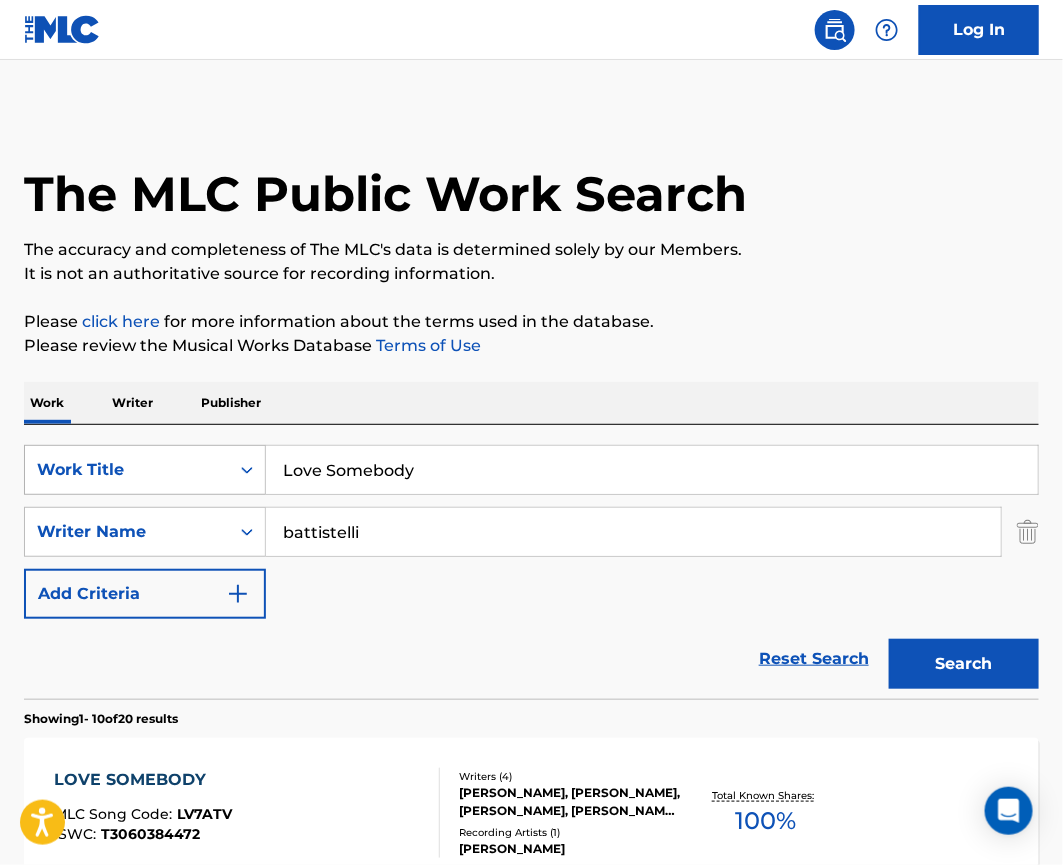 drag, startPoint x: 438, startPoint y: 492, endPoint x: 265, endPoint y: 477, distance: 173.64908 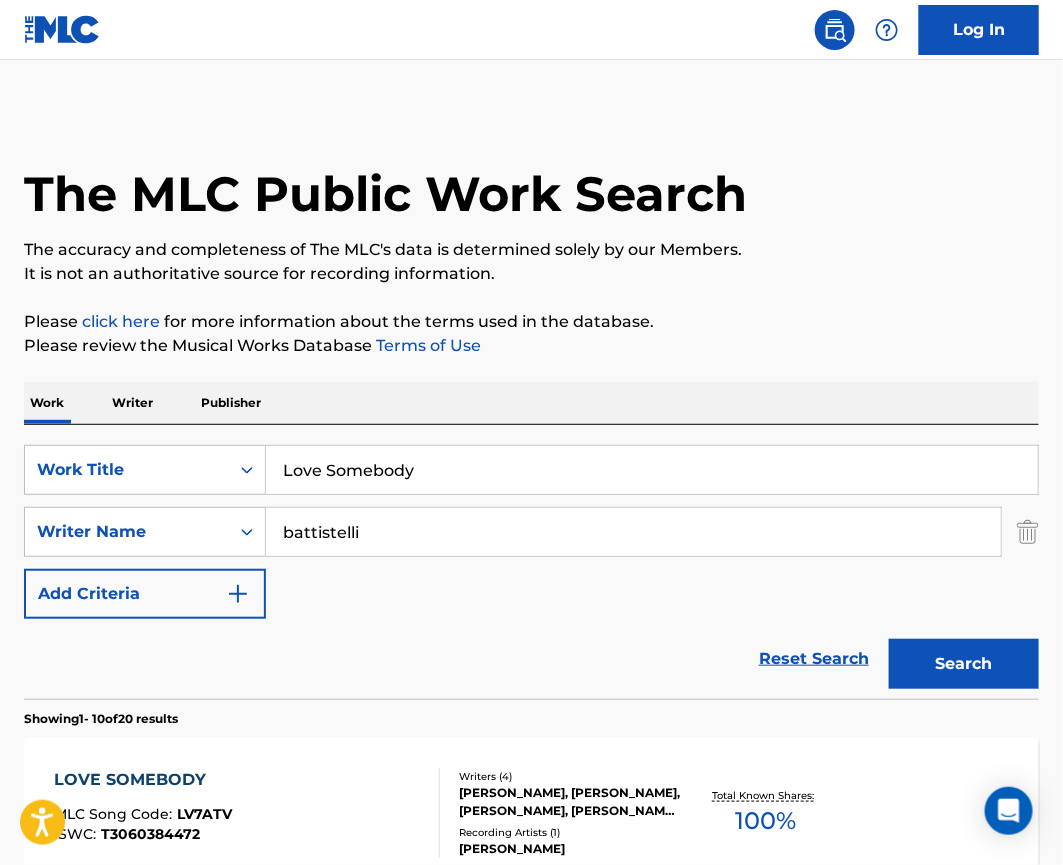 paste on "Can't Turn on the Radio" 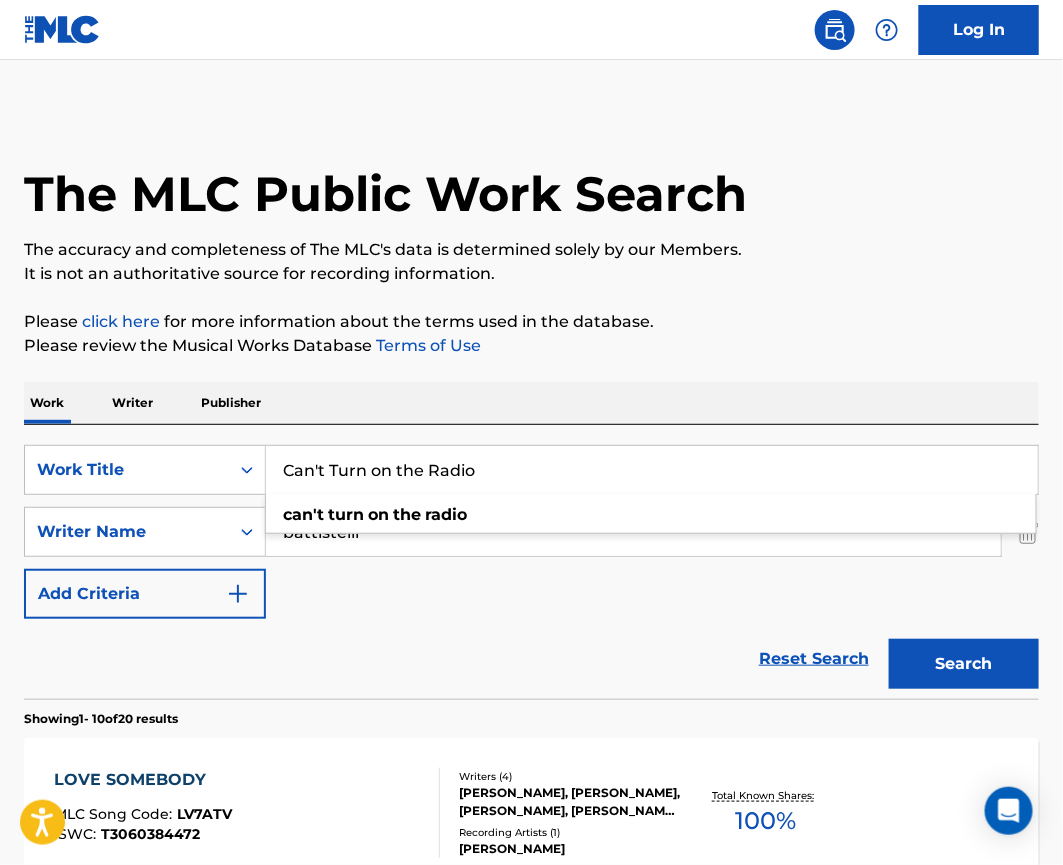 type on "Can't Turn on the Radio" 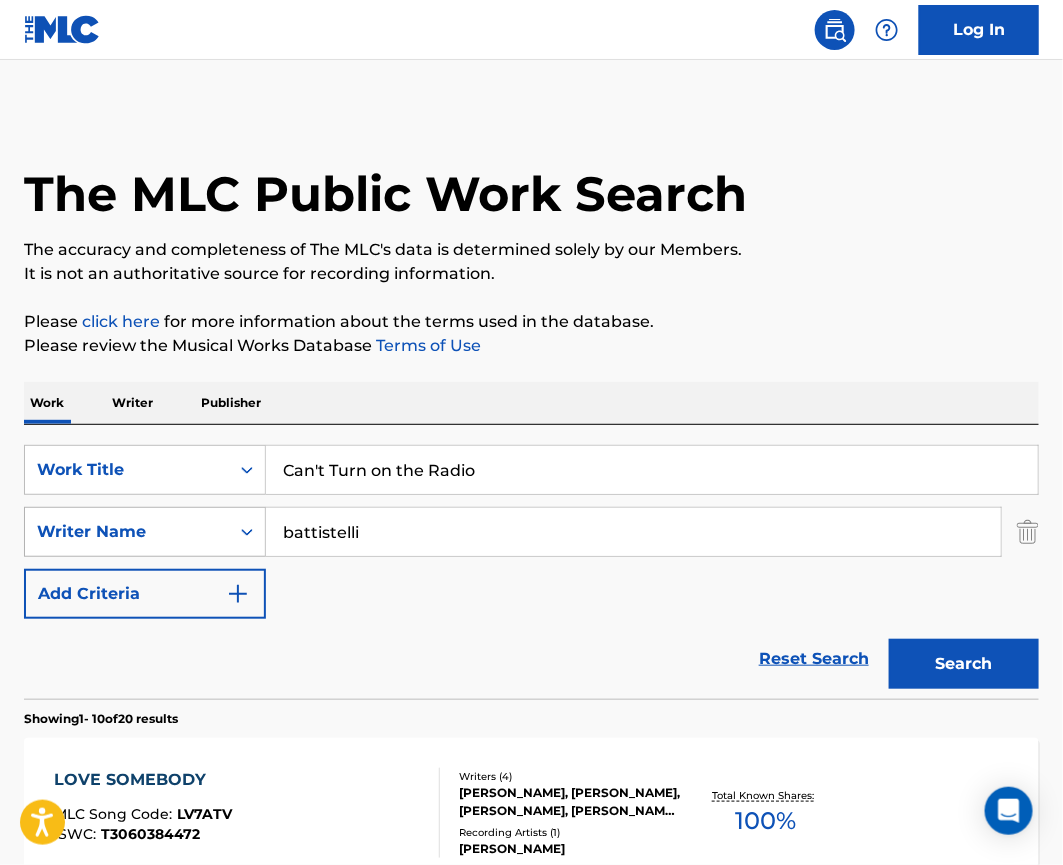 drag, startPoint x: 285, startPoint y: 538, endPoint x: 115, endPoint y: 534, distance: 170.04706 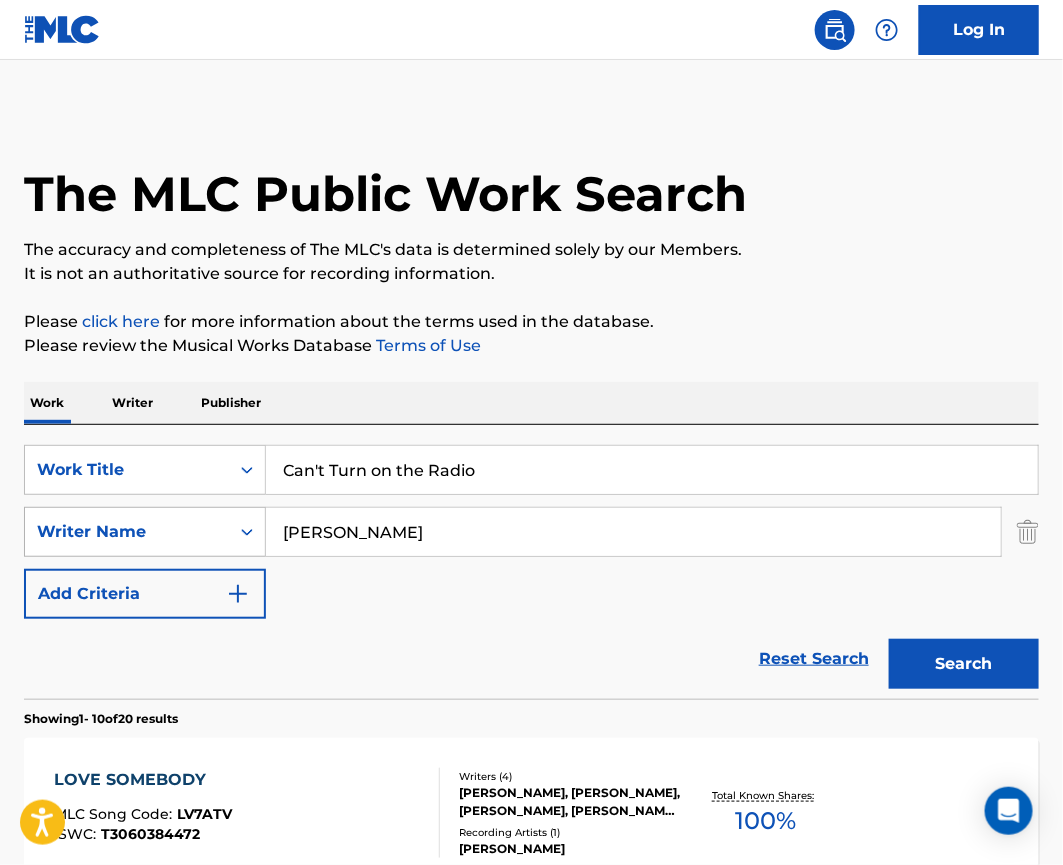 type on "[PERSON_NAME]" 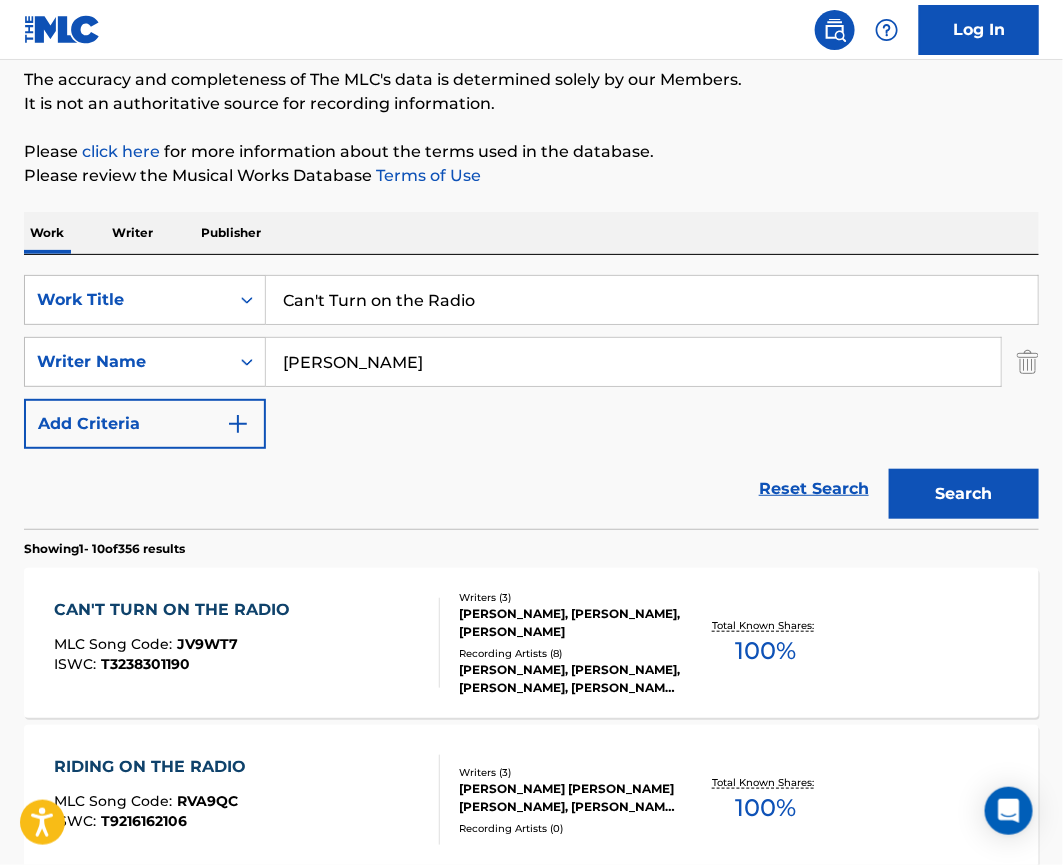 scroll, scrollTop: 221, scrollLeft: 0, axis: vertical 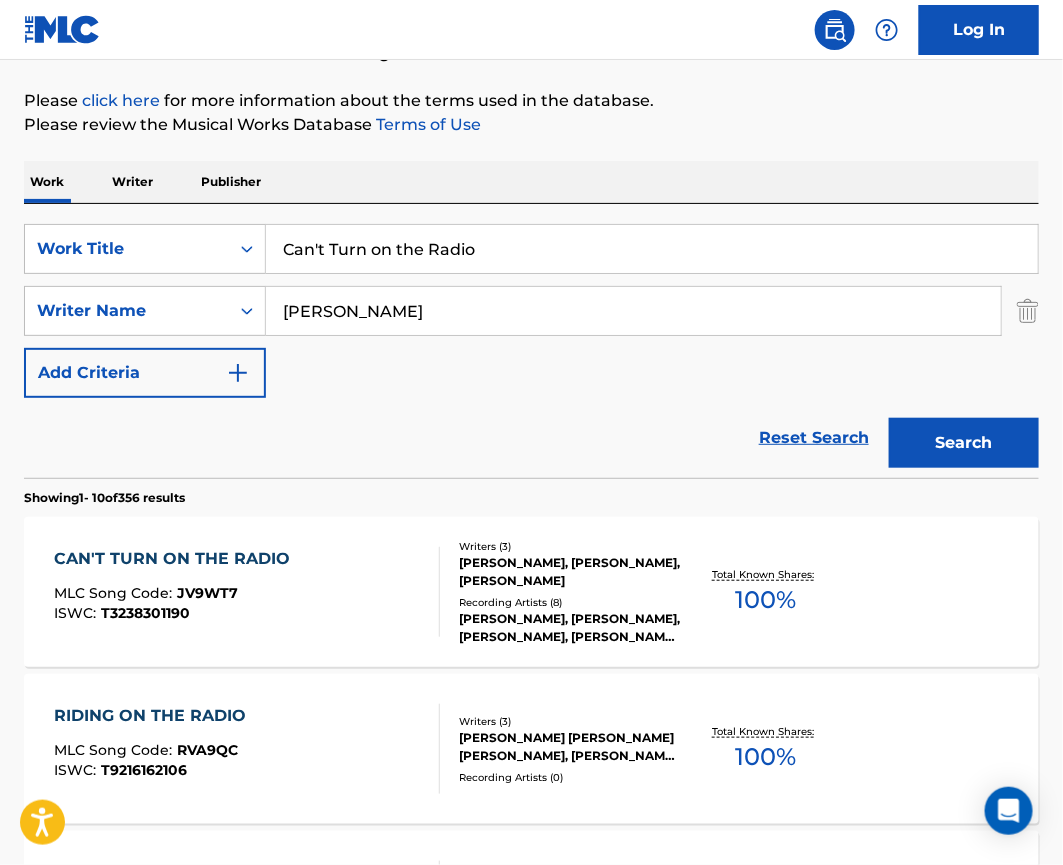 click on "CAN'T TURN ON THE RADIO MLC Song Code : JV9WT7 ISWC : T3238301190" at bounding box center [247, 592] 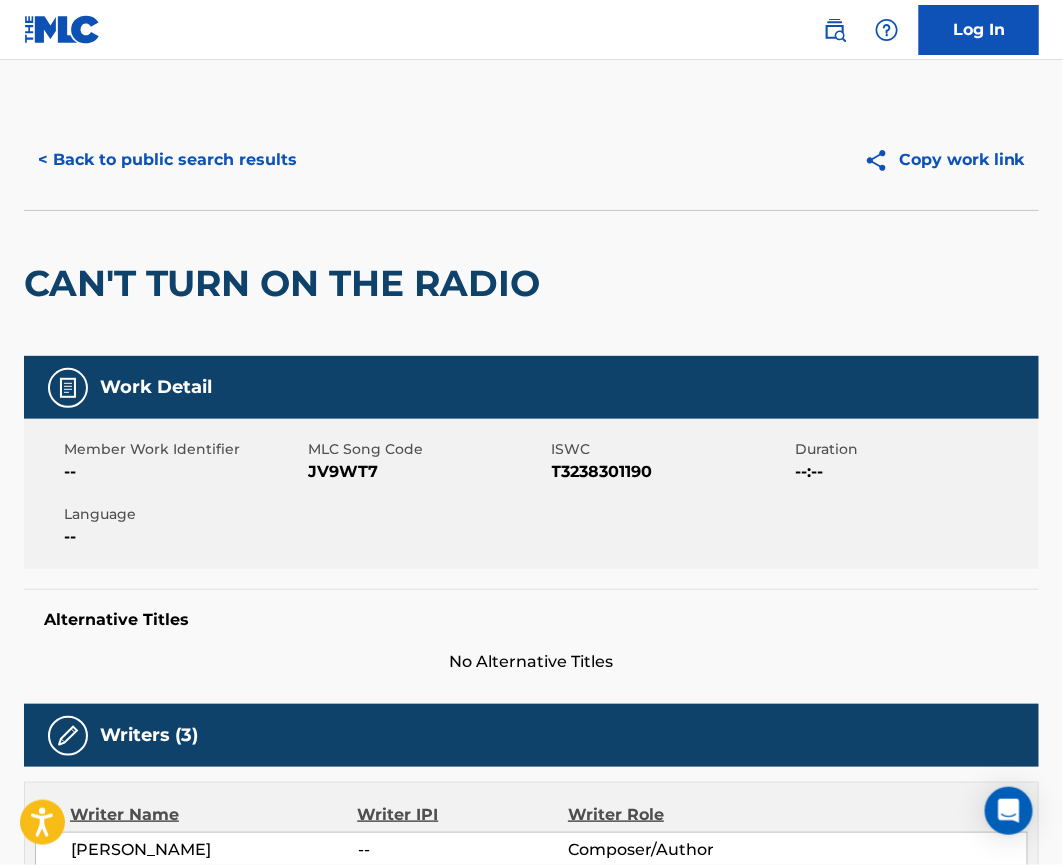 scroll, scrollTop: -1, scrollLeft: 0, axis: vertical 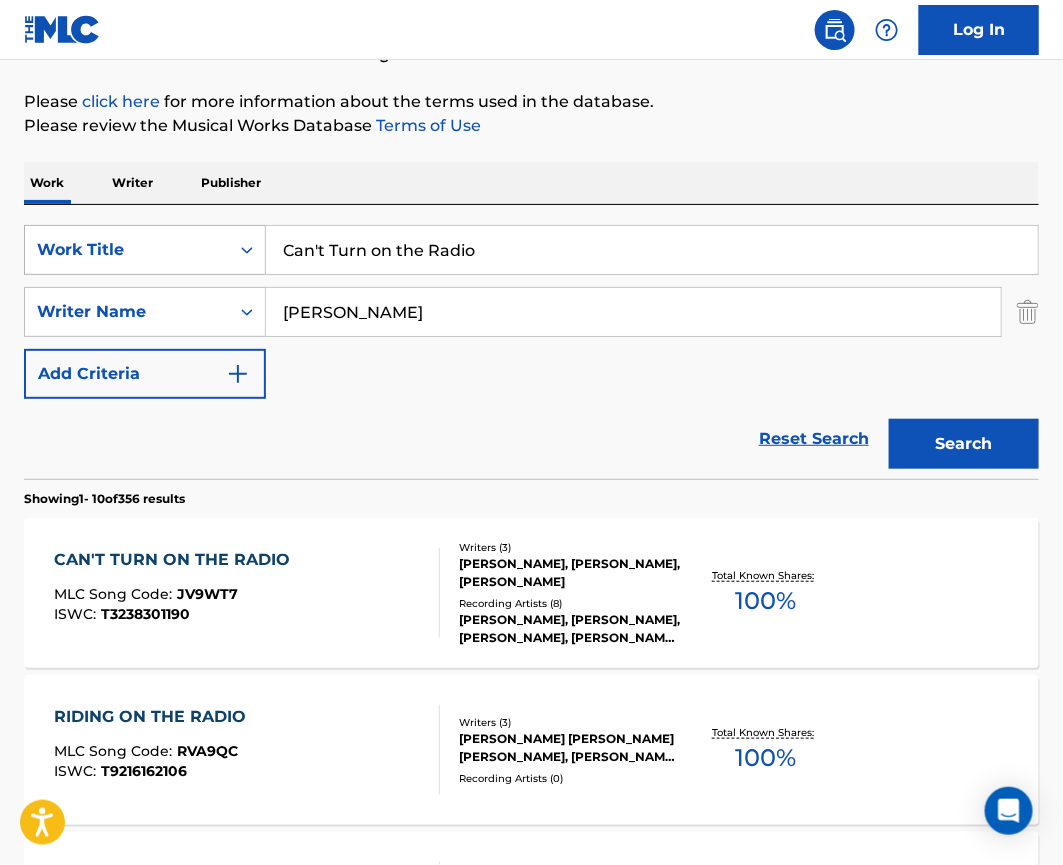 drag, startPoint x: 465, startPoint y: 262, endPoint x: 256, endPoint y: 258, distance: 209.03827 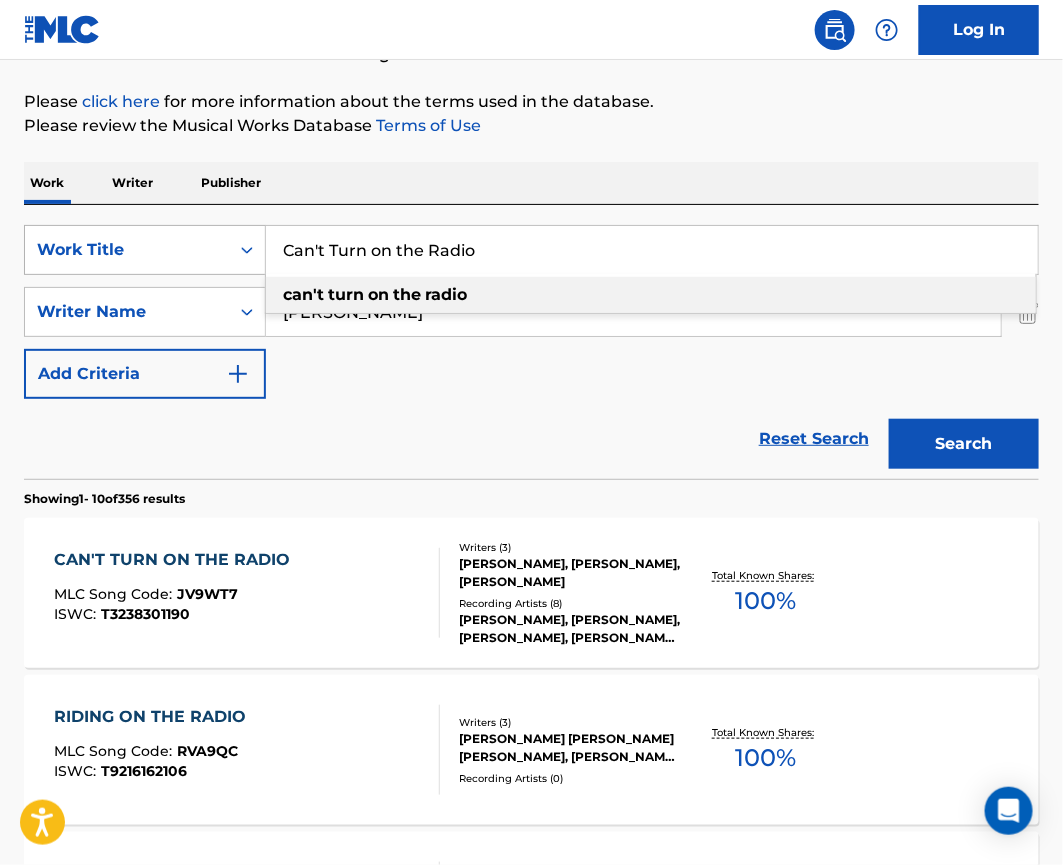 paste on "Love Loves a Long Night" 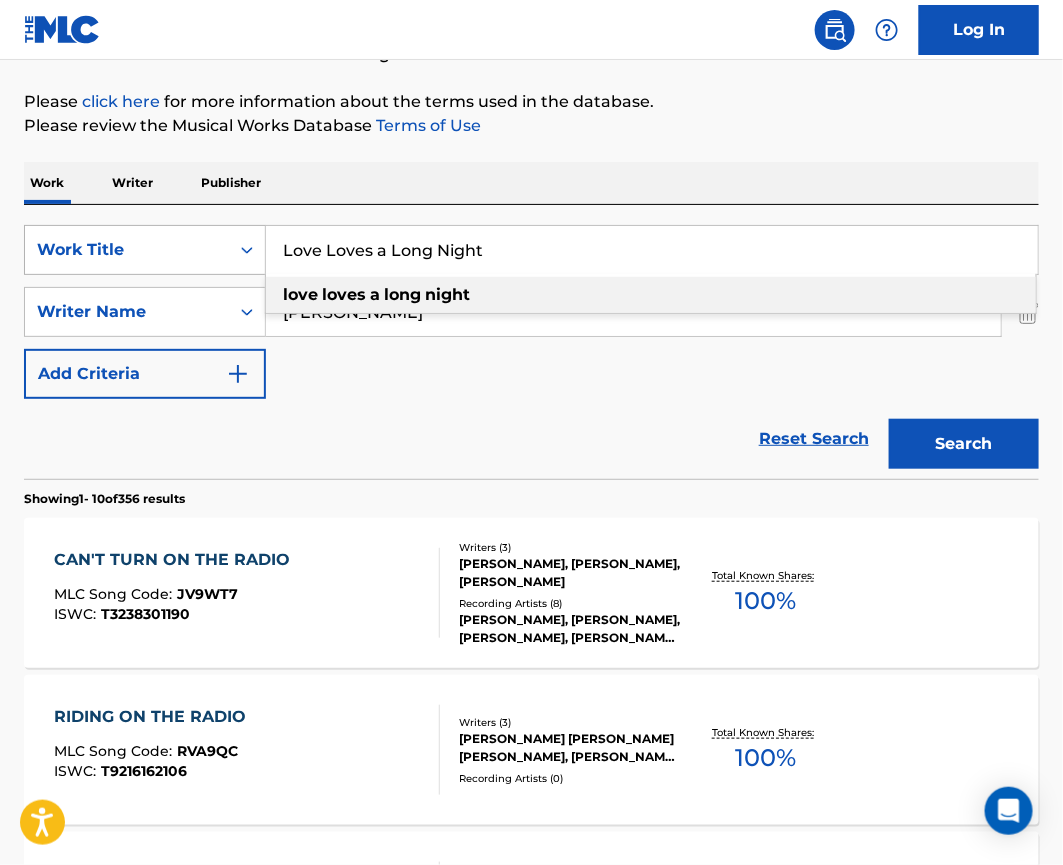 type on "Love Loves a Long Night" 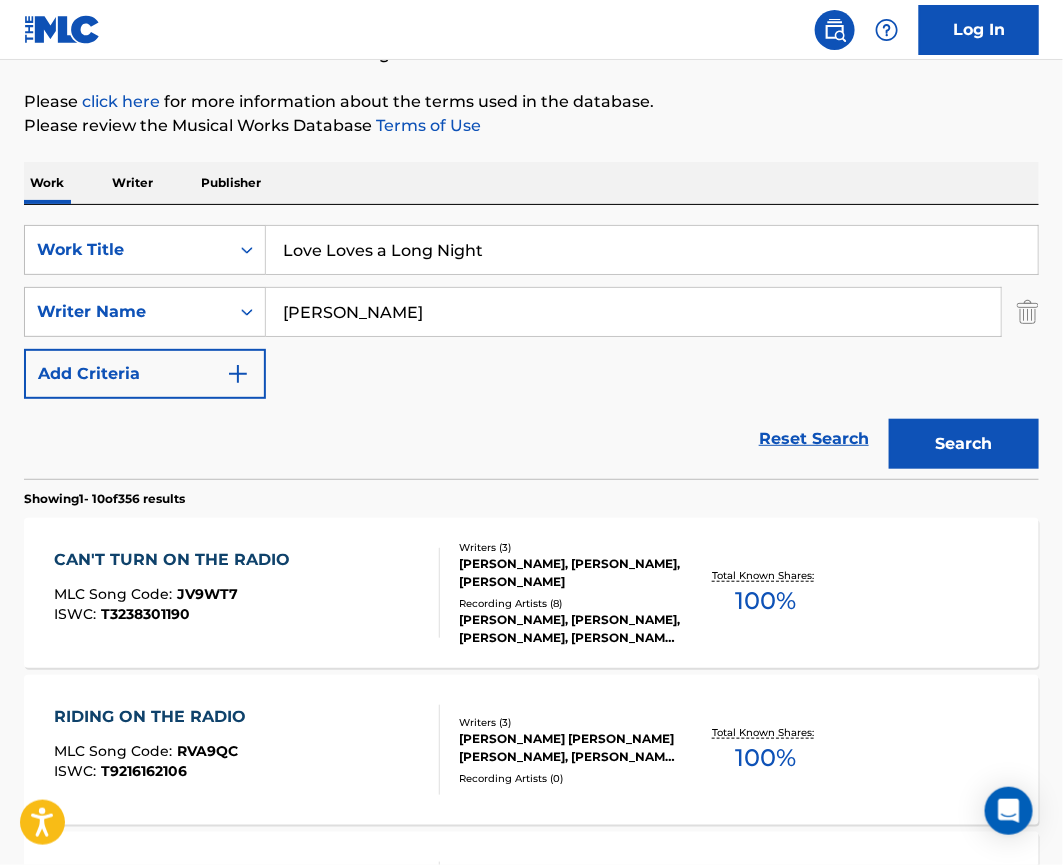 click on "[PERSON_NAME]" at bounding box center [633, 312] 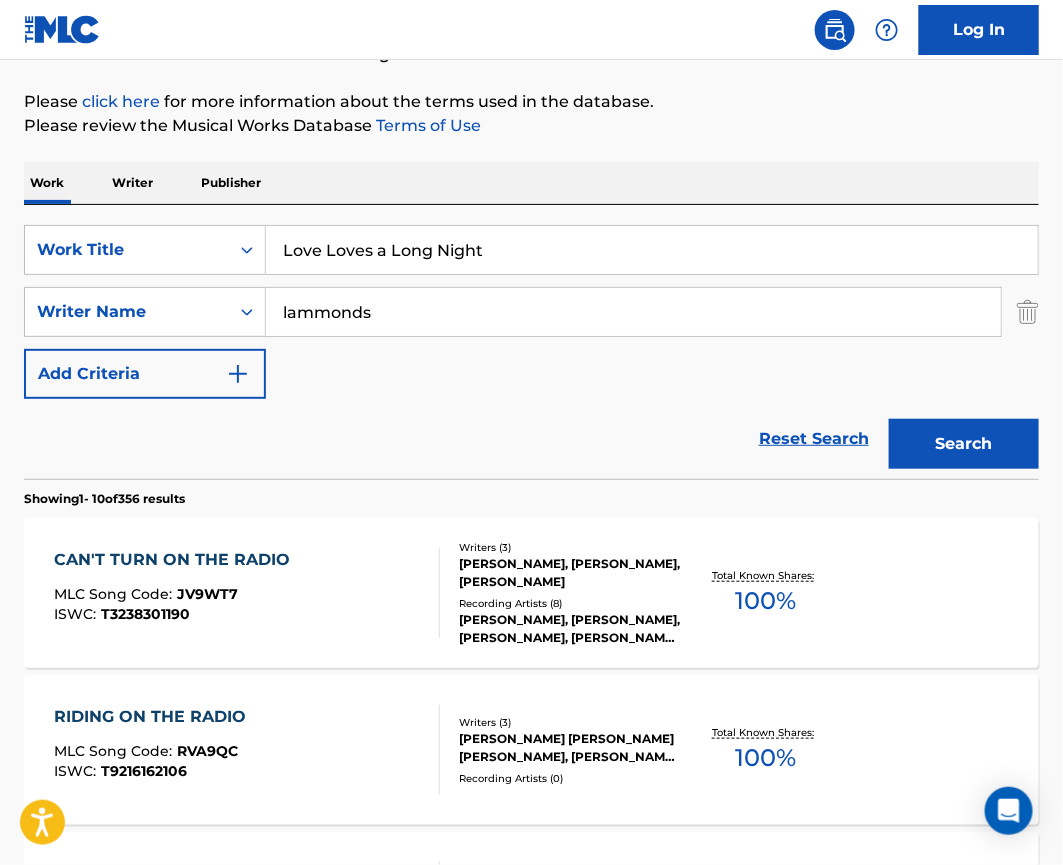 type on "lammonds" 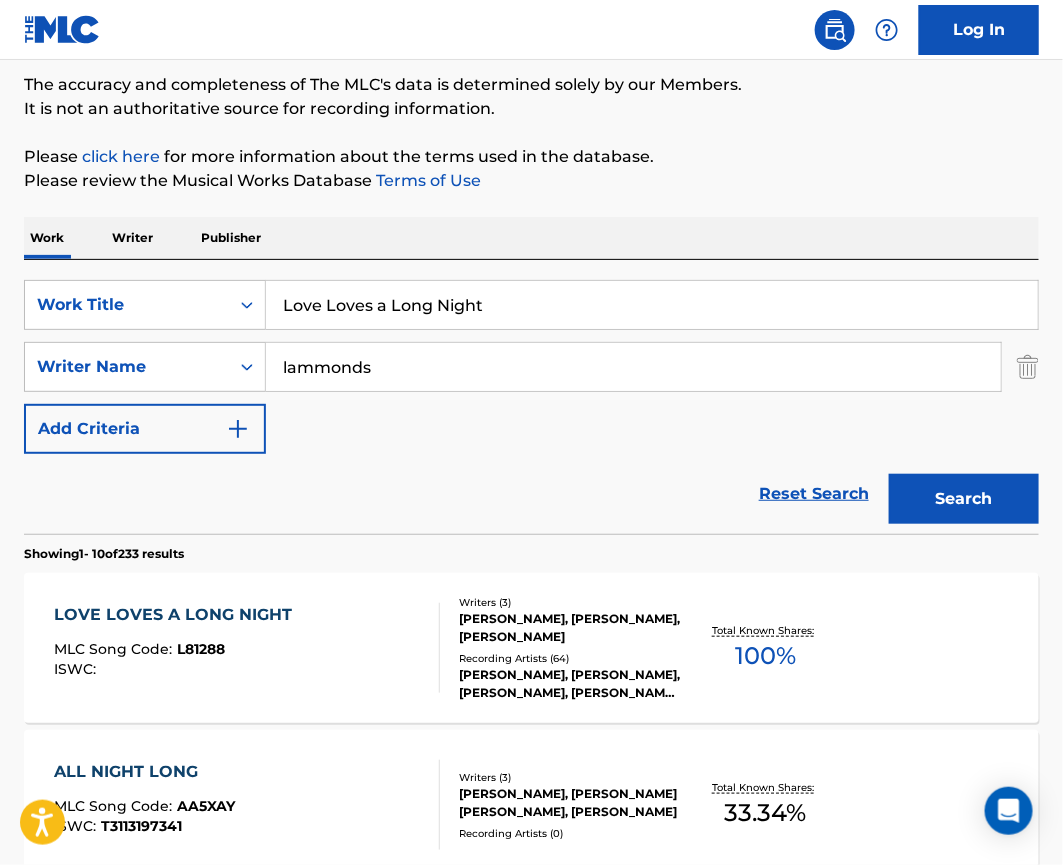 scroll, scrollTop: 192, scrollLeft: 0, axis: vertical 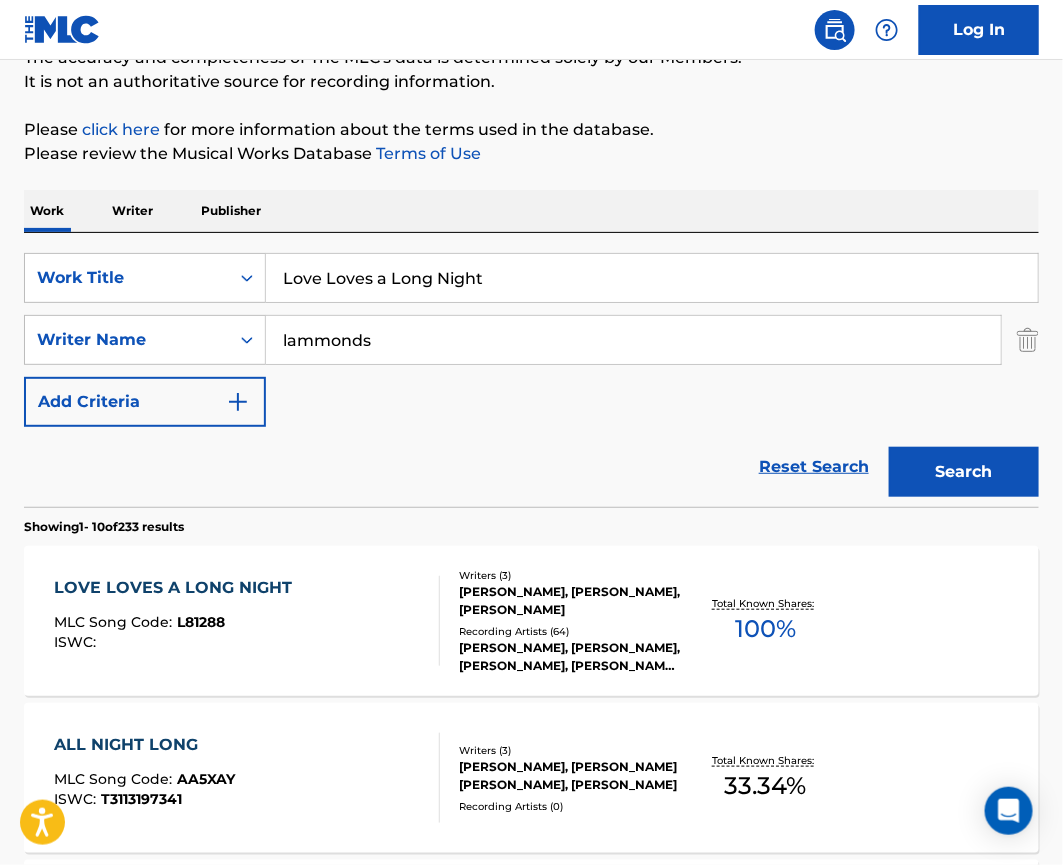 click on "LOVE LOVES A LONG NIGHT MLC Song Code : L81288 ISWC :" at bounding box center [247, 621] 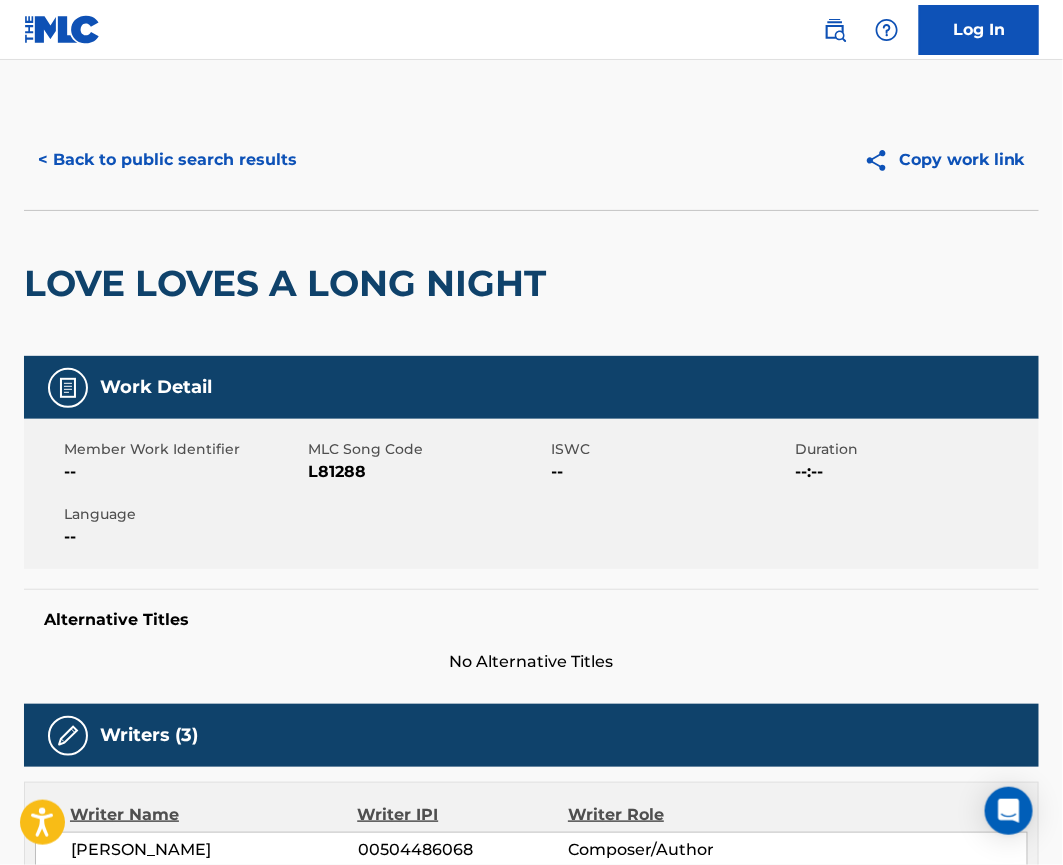 scroll, scrollTop: 0, scrollLeft: 0, axis: both 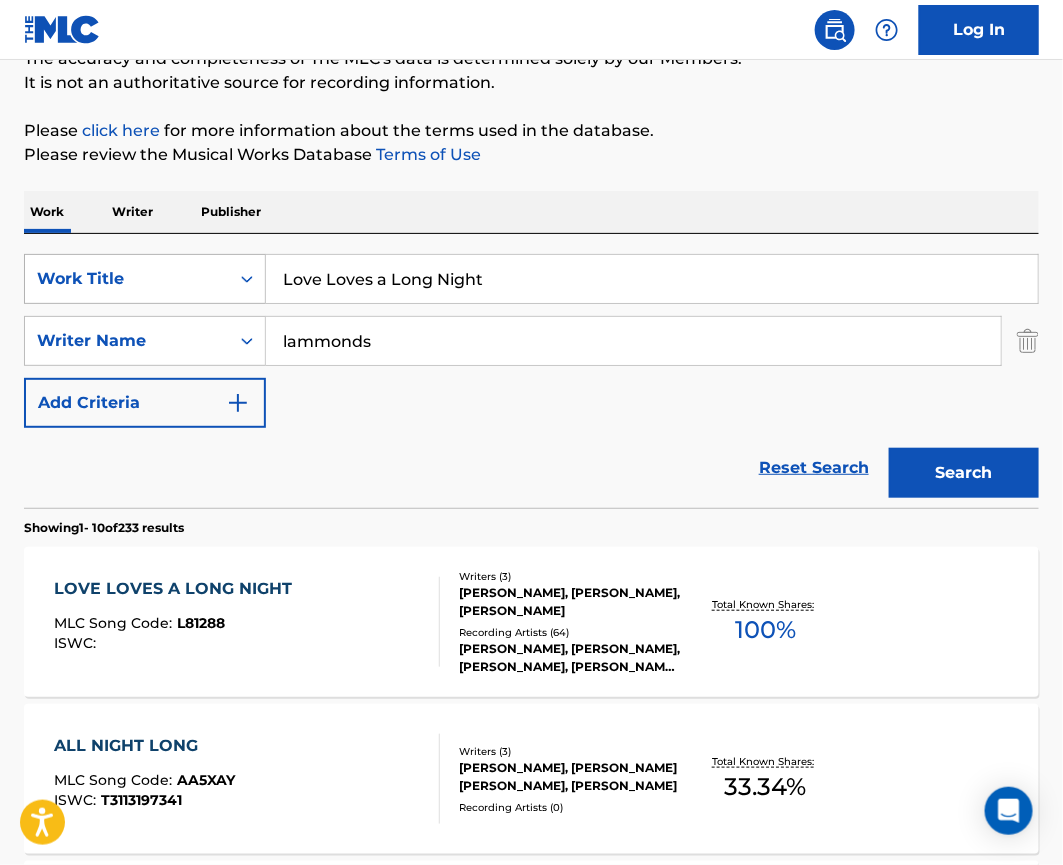 drag, startPoint x: 511, startPoint y: 299, endPoint x: 192, endPoint y: 292, distance: 319.07678 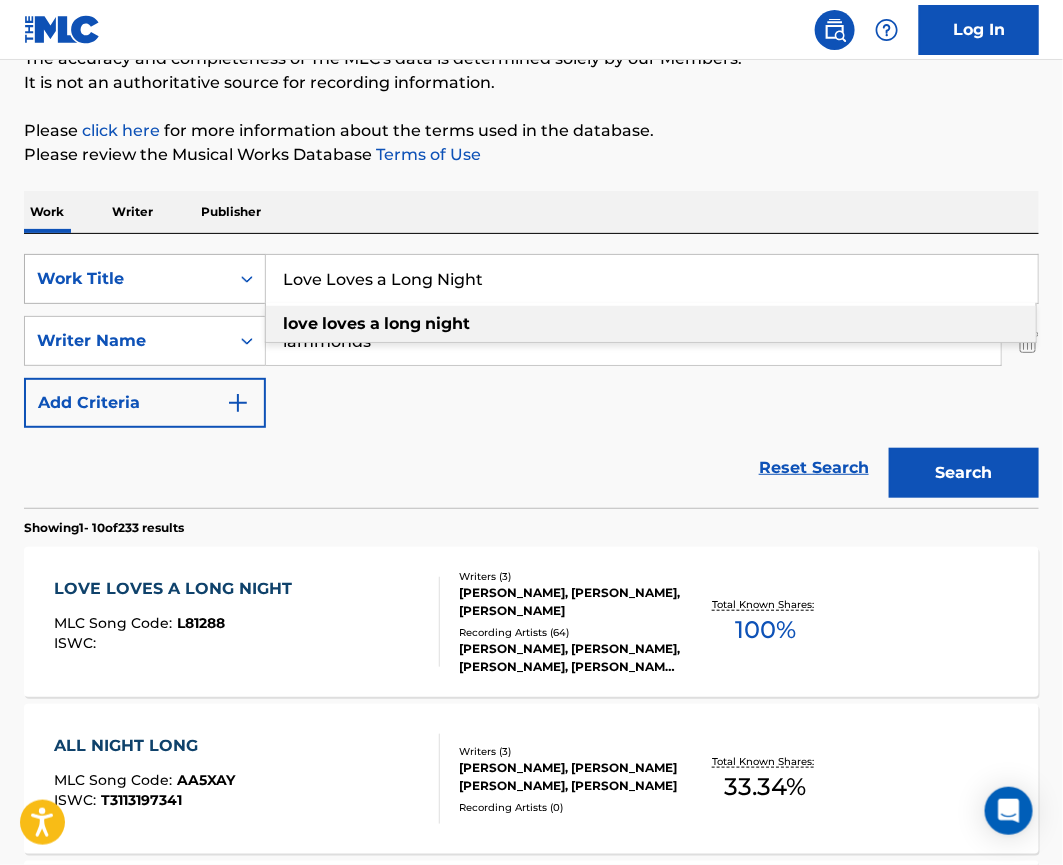 paste on "Ain't Looking For Love" 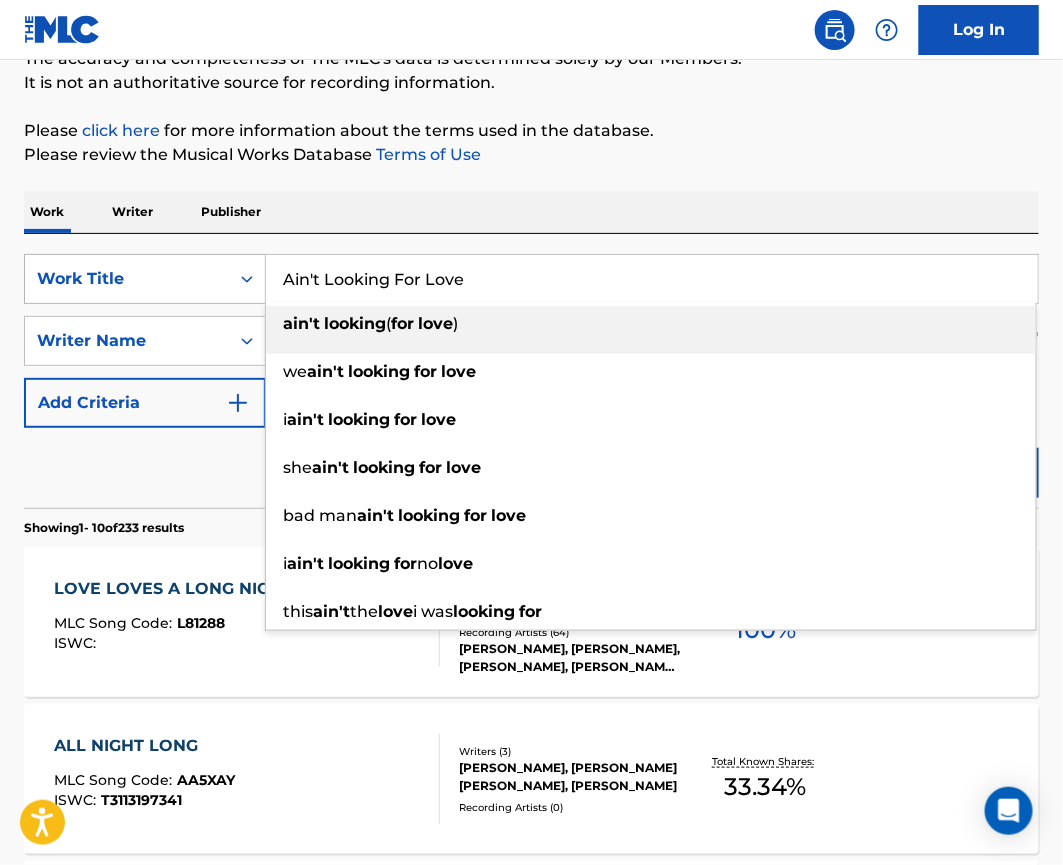 type on "ain't looking (for love)" 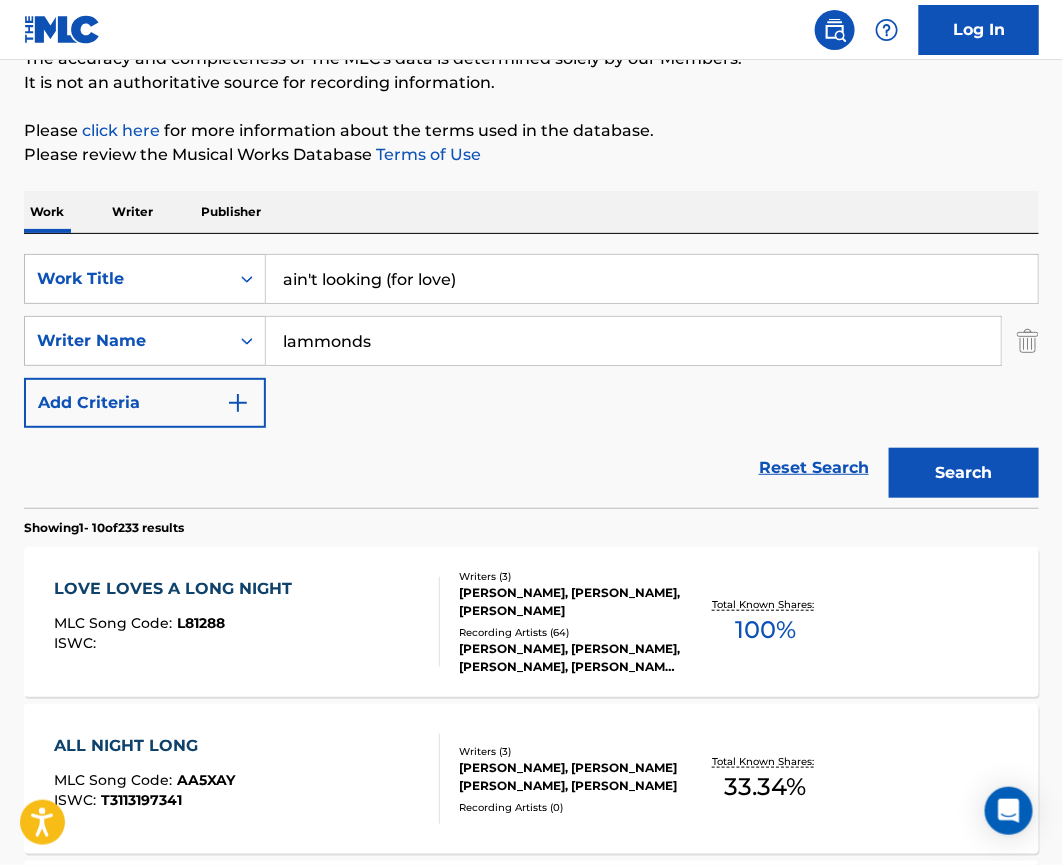click on "Search" at bounding box center (964, 473) 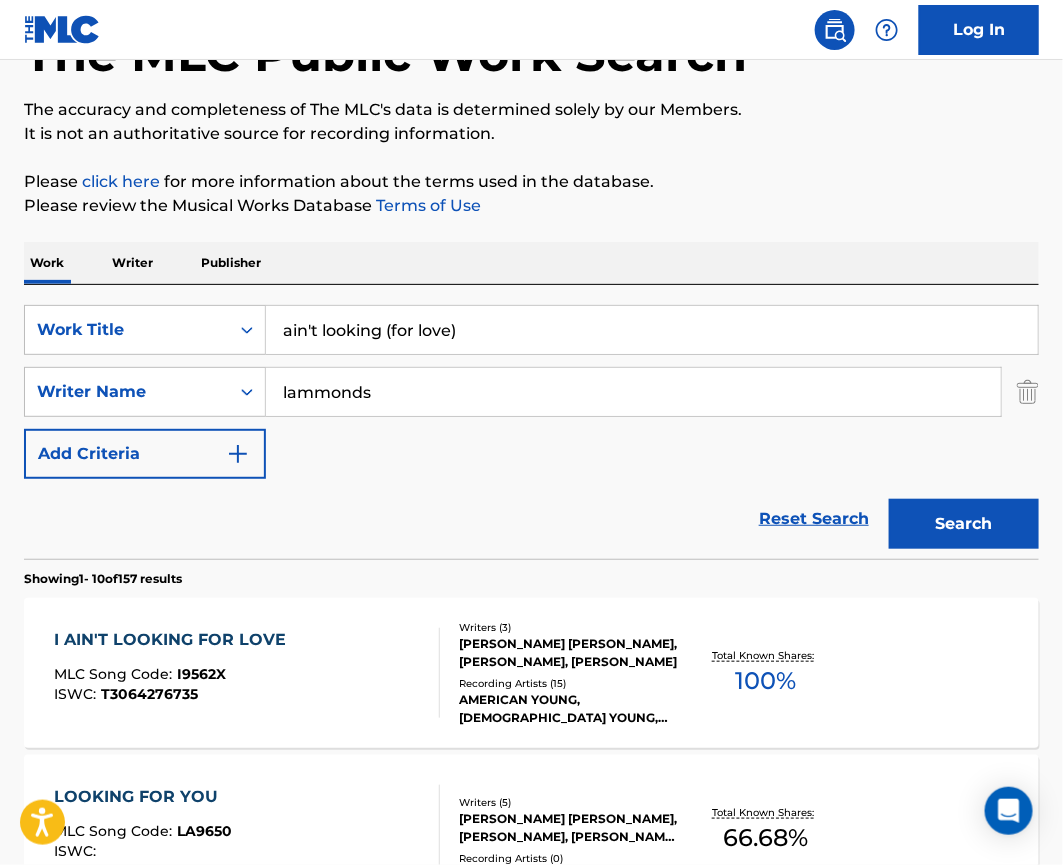 scroll, scrollTop: 155, scrollLeft: 0, axis: vertical 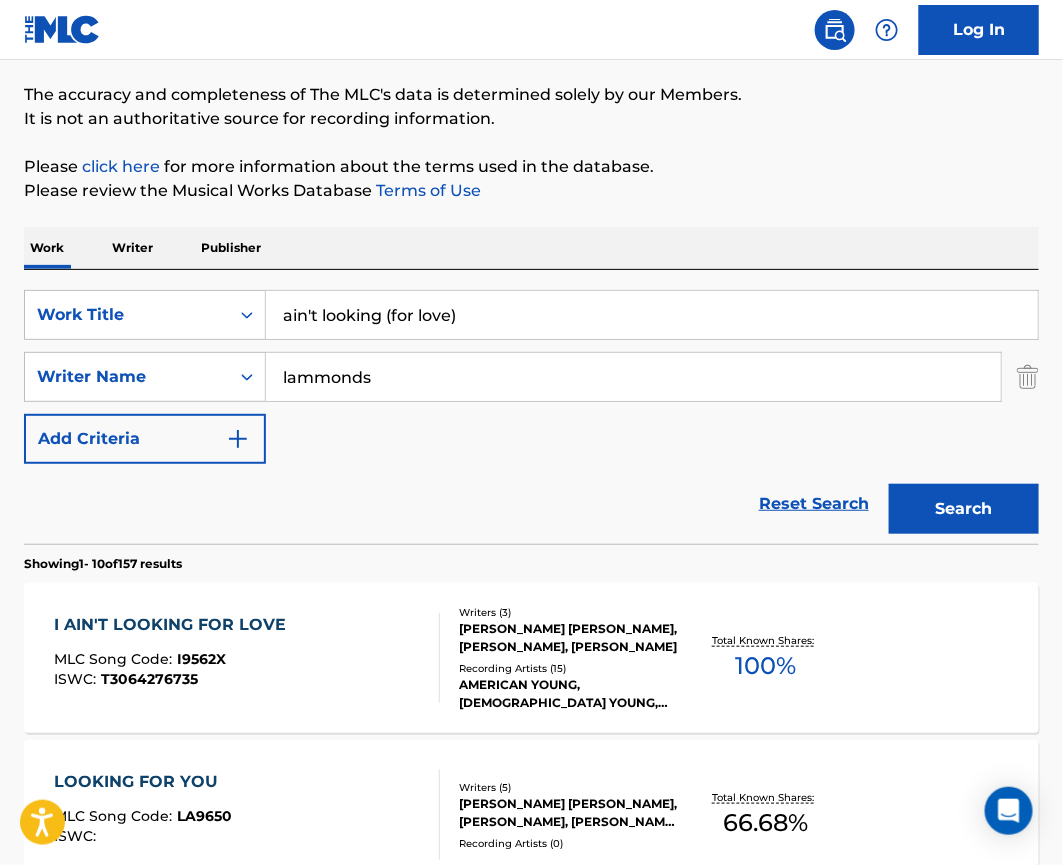 click on "MLC Song Code : I9562X" at bounding box center [175, 662] 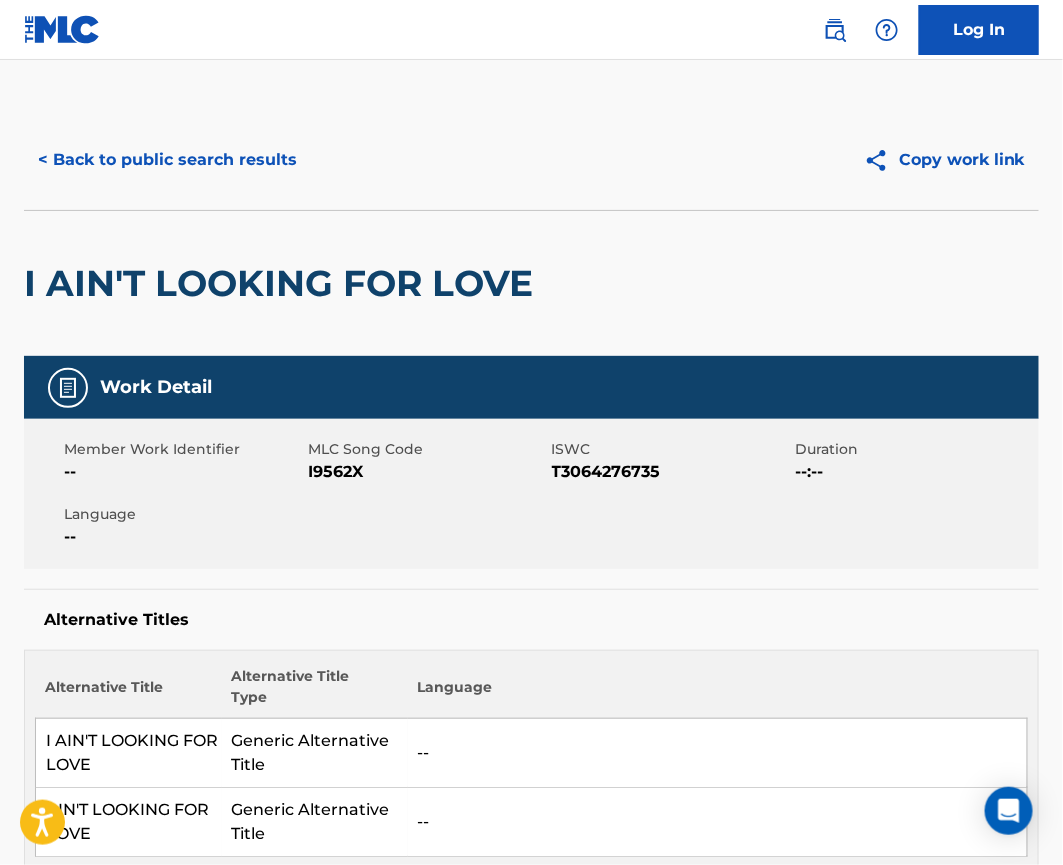 scroll, scrollTop: -1, scrollLeft: 0, axis: vertical 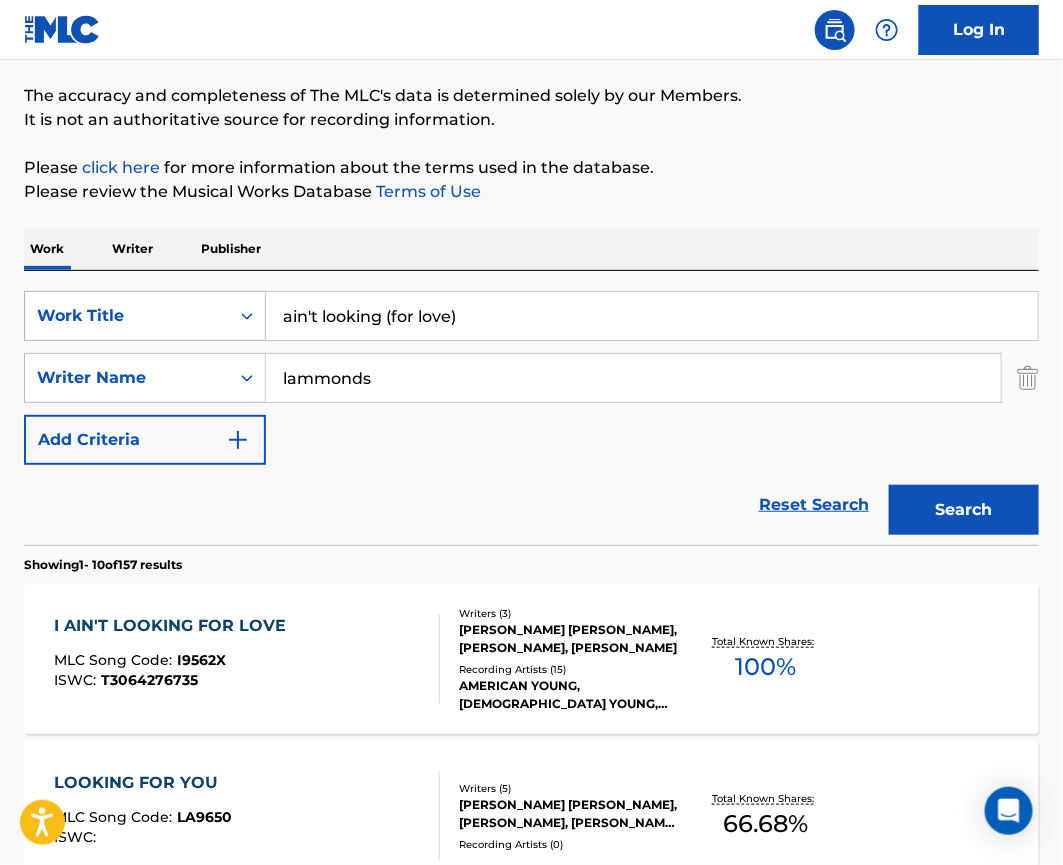 drag, startPoint x: 548, startPoint y: 314, endPoint x: 256, endPoint y: 327, distance: 292.28925 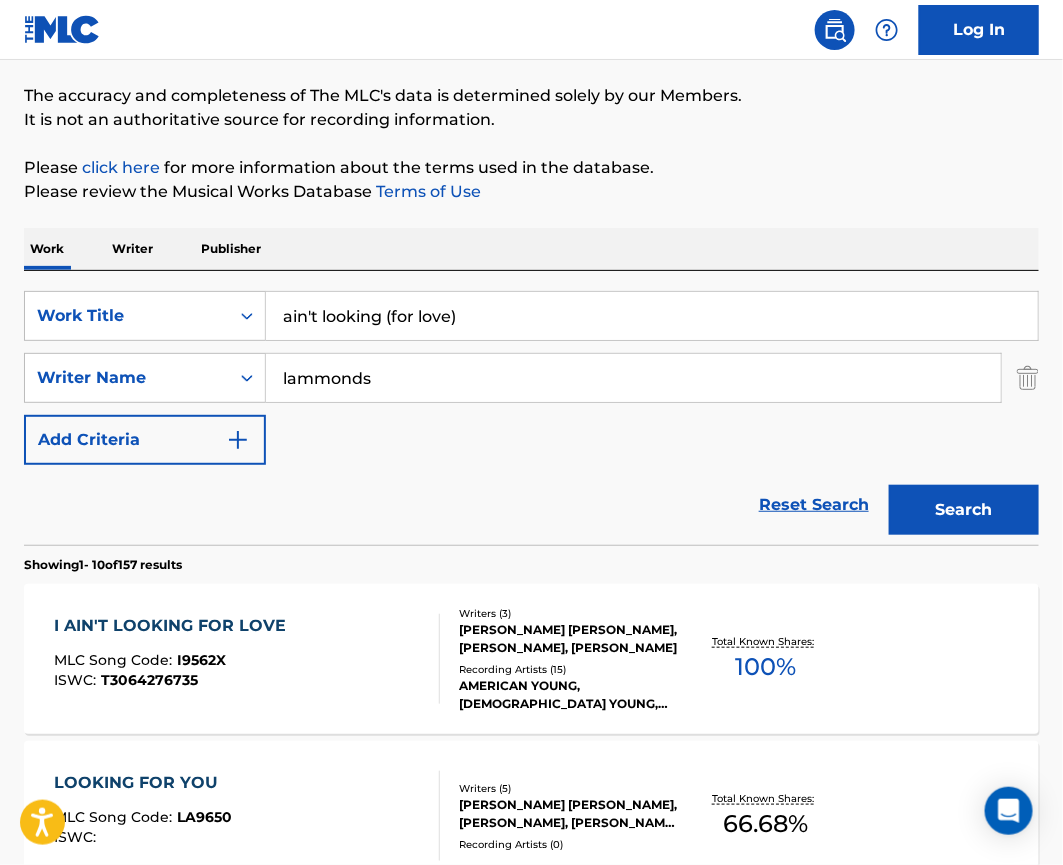 drag, startPoint x: 452, startPoint y: 350, endPoint x: 537, endPoint y: 351, distance: 85.00588 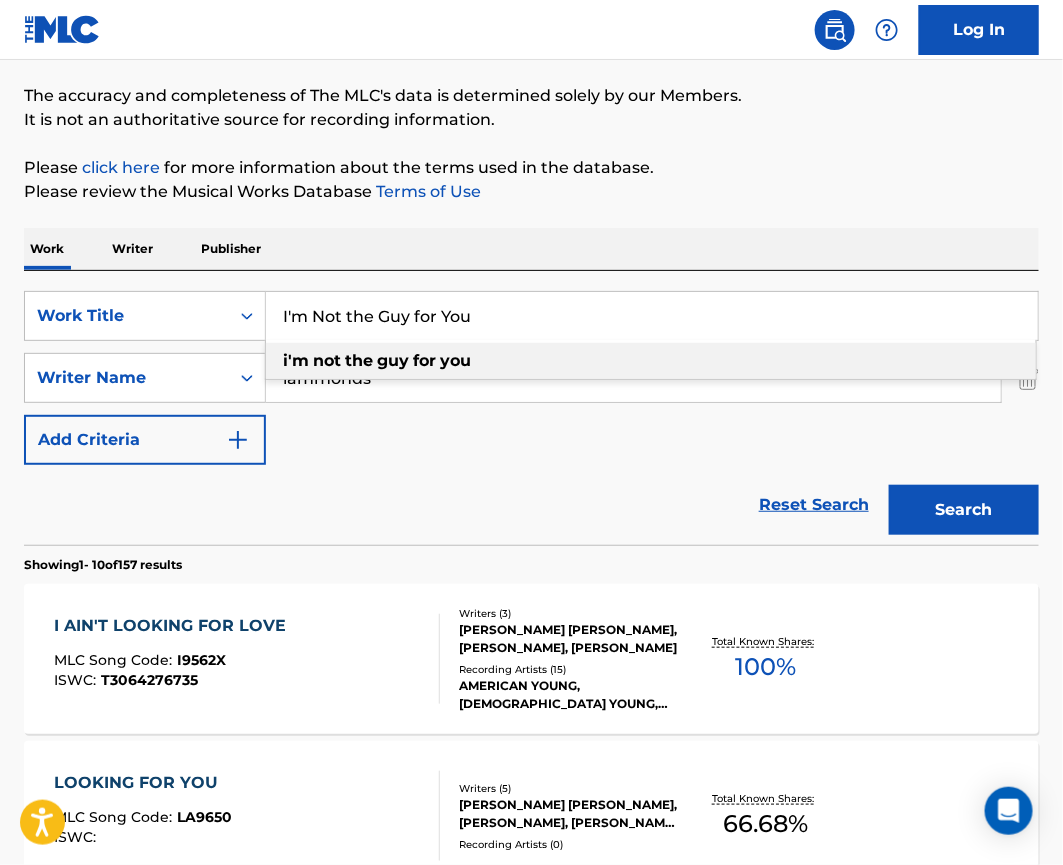 type on "I'm Not the Guy for You" 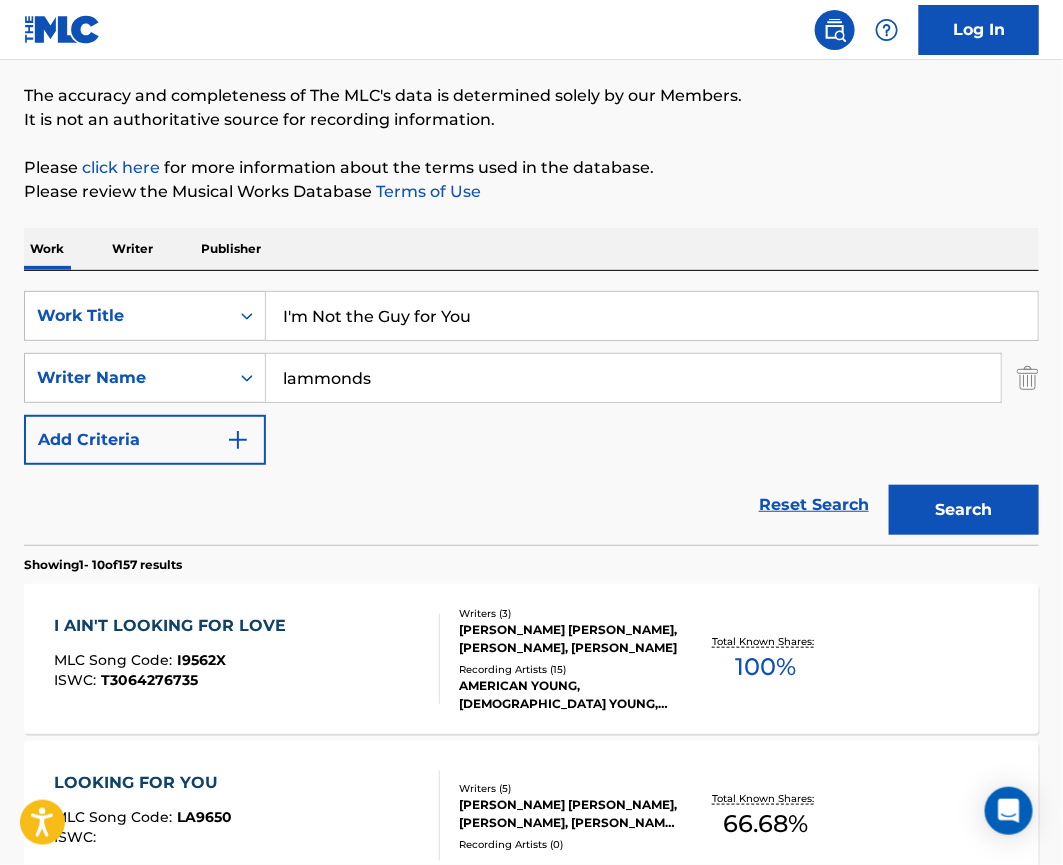 drag, startPoint x: 1015, startPoint y: 548, endPoint x: 984, endPoint y: 529, distance: 36.359318 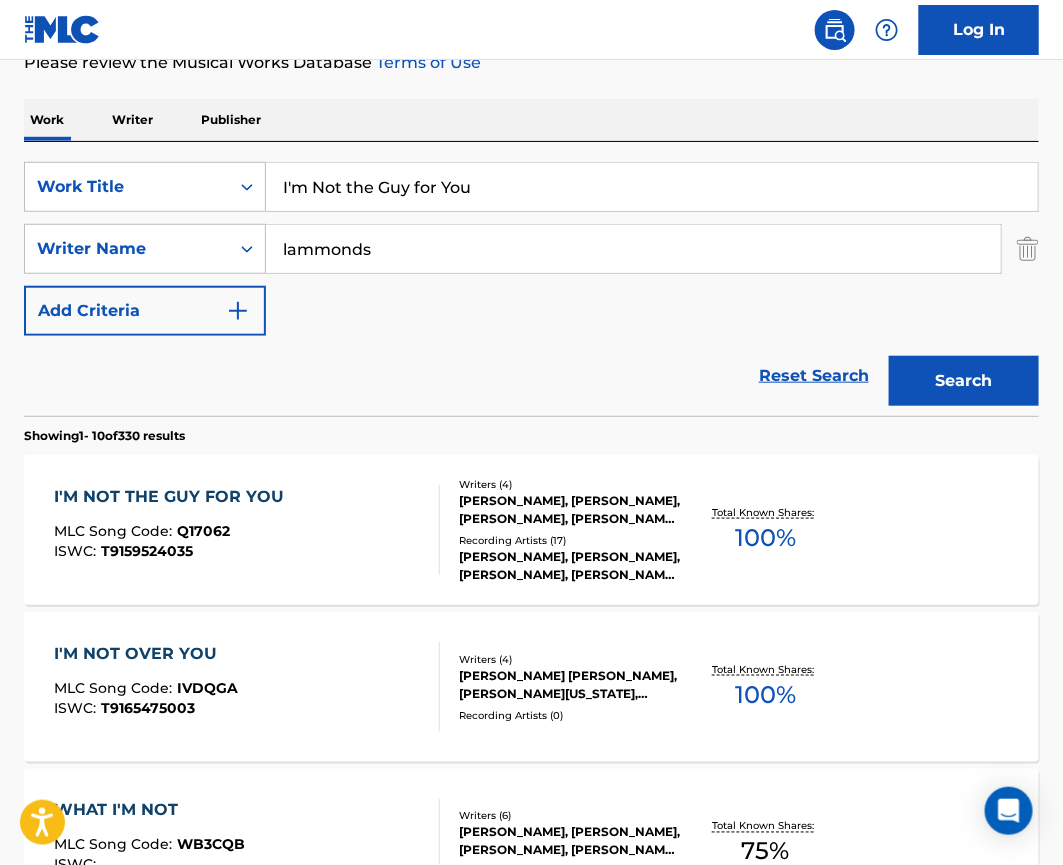 scroll, scrollTop: 289, scrollLeft: 0, axis: vertical 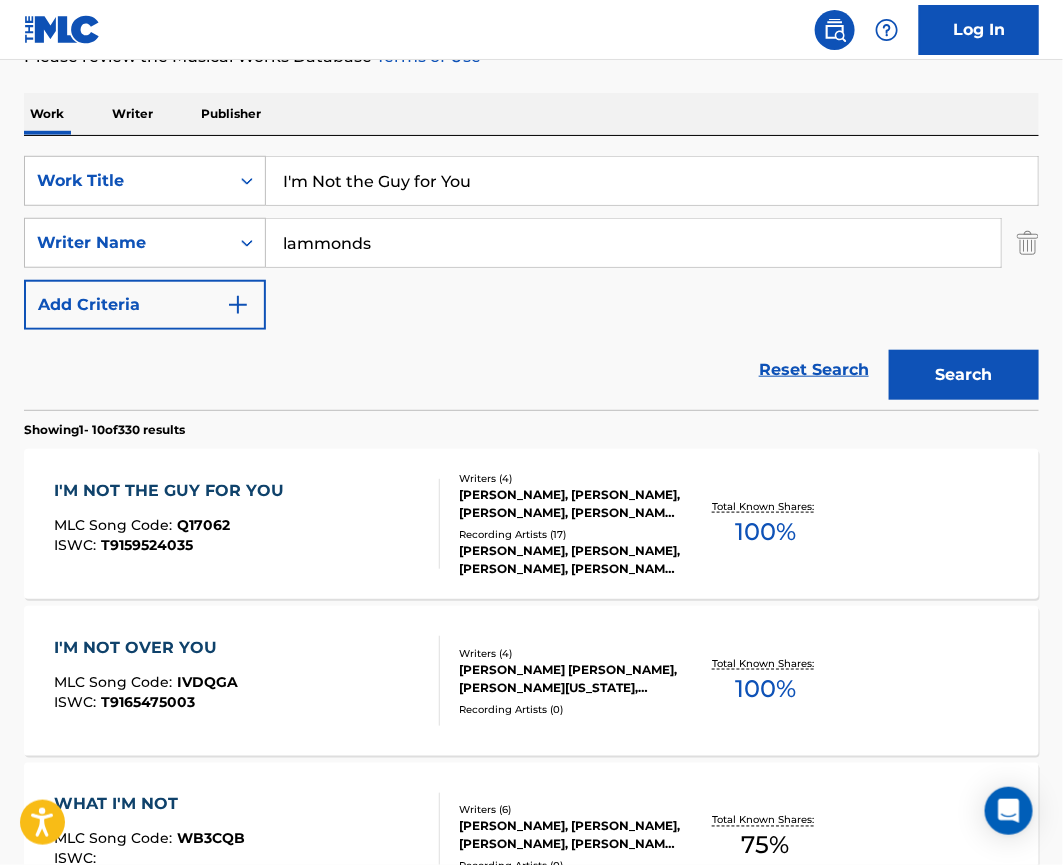 click on "[PERSON_NAME], [PERSON_NAME], [PERSON_NAME], [PERSON_NAME][US_STATE]" at bounding box center (570, 504) 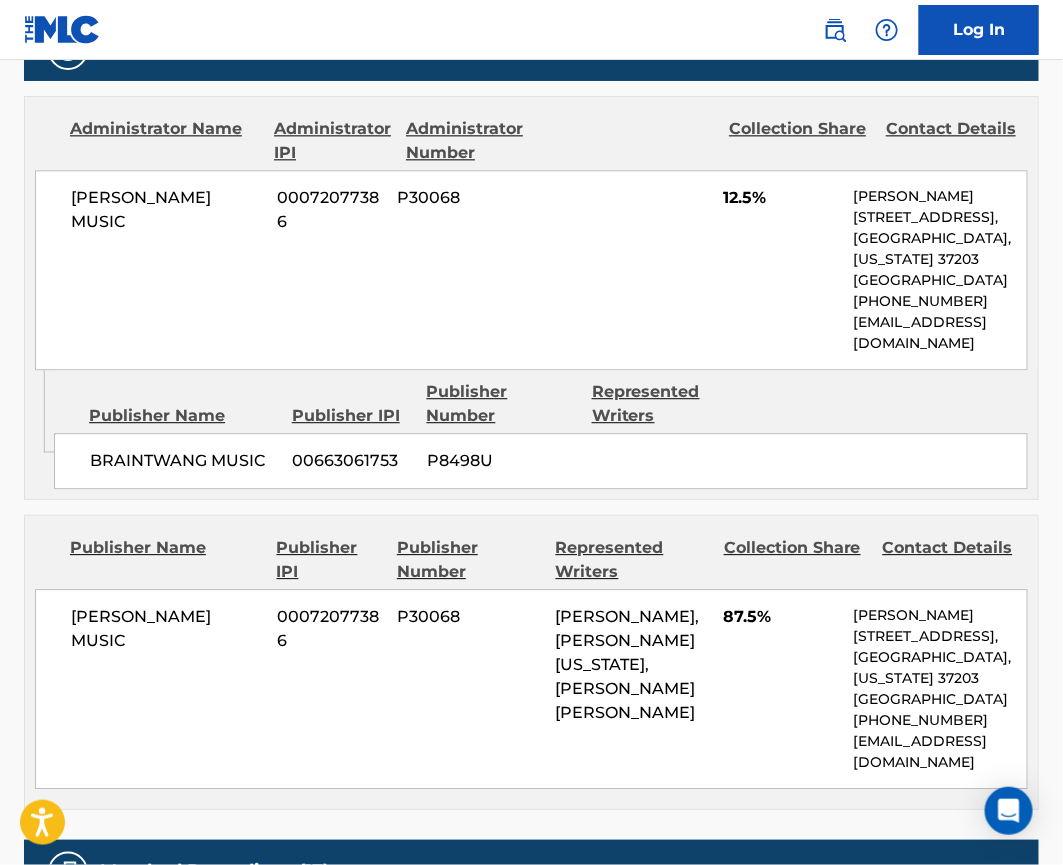 scroll, scrollTop: 1168, scrollLeft: 0, axis: vertical 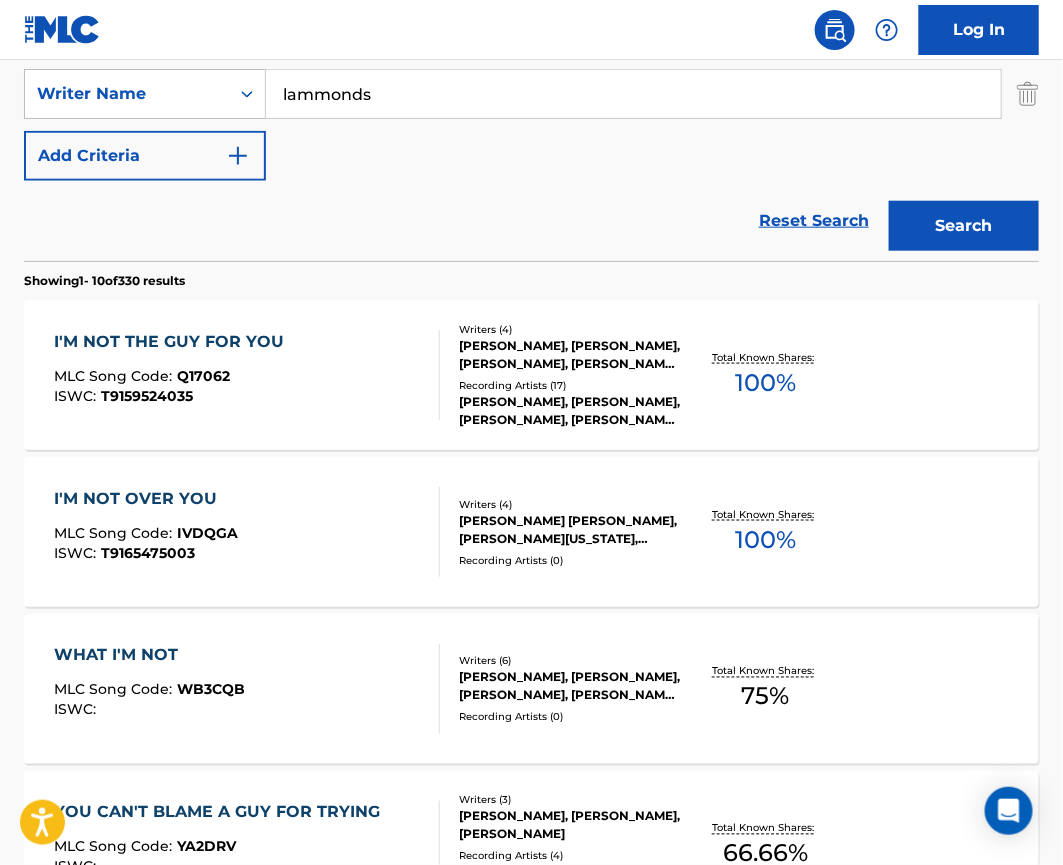 click on "Recording Artists ( 0 )" at bounding box center (570, 560) 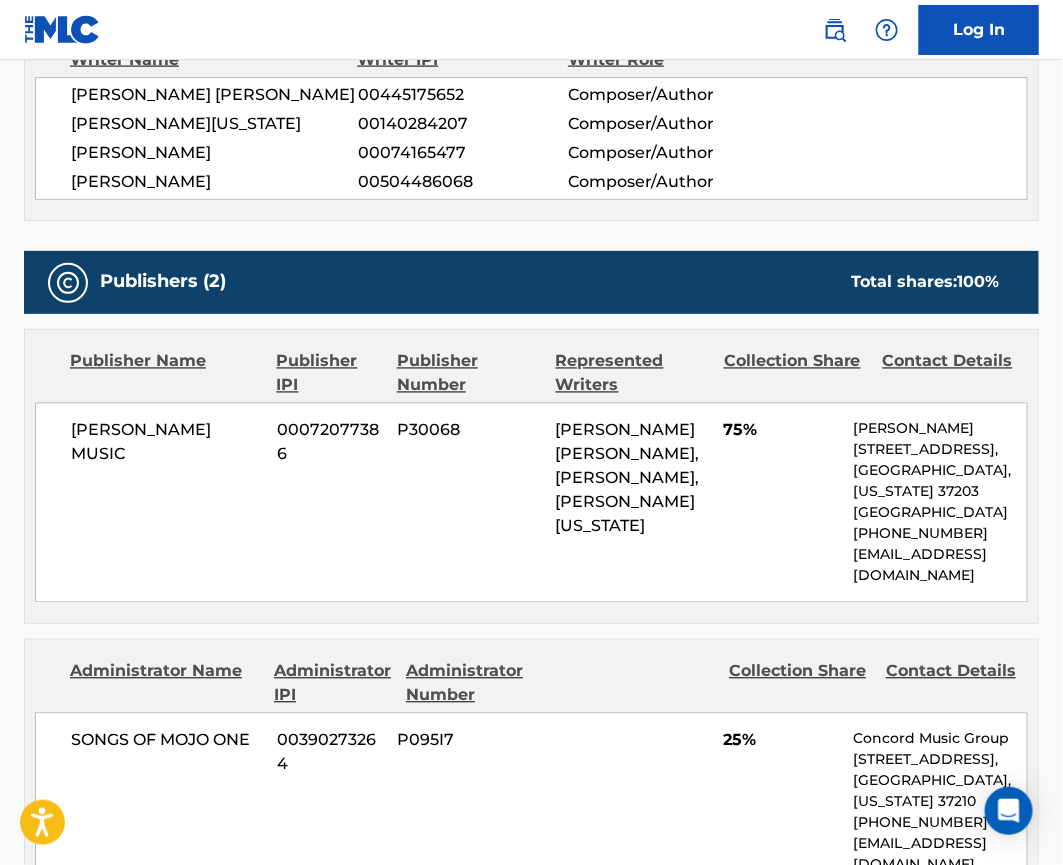 scroll, scrollTop: 754, scrollLeft: 0, axis: vertical 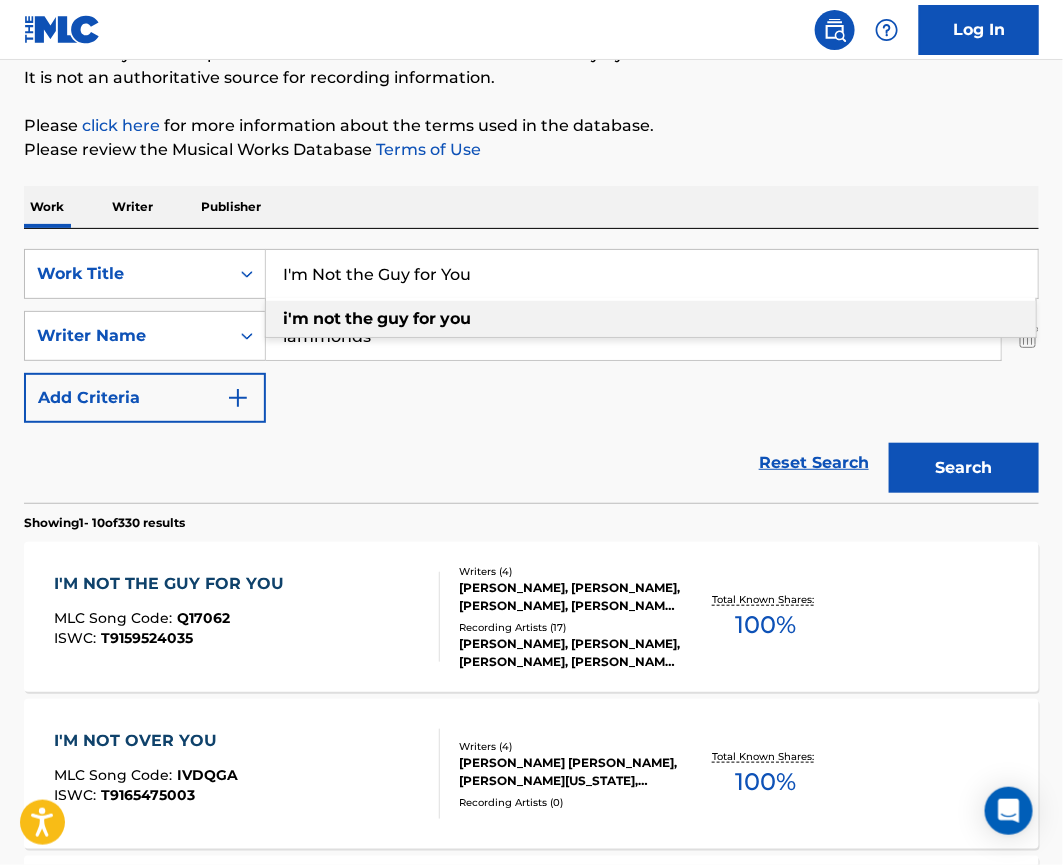 drag, startPoint x: 531, startPoint y: 294, endPoint x: -5, endPoint y: 303, distance: 536.07556 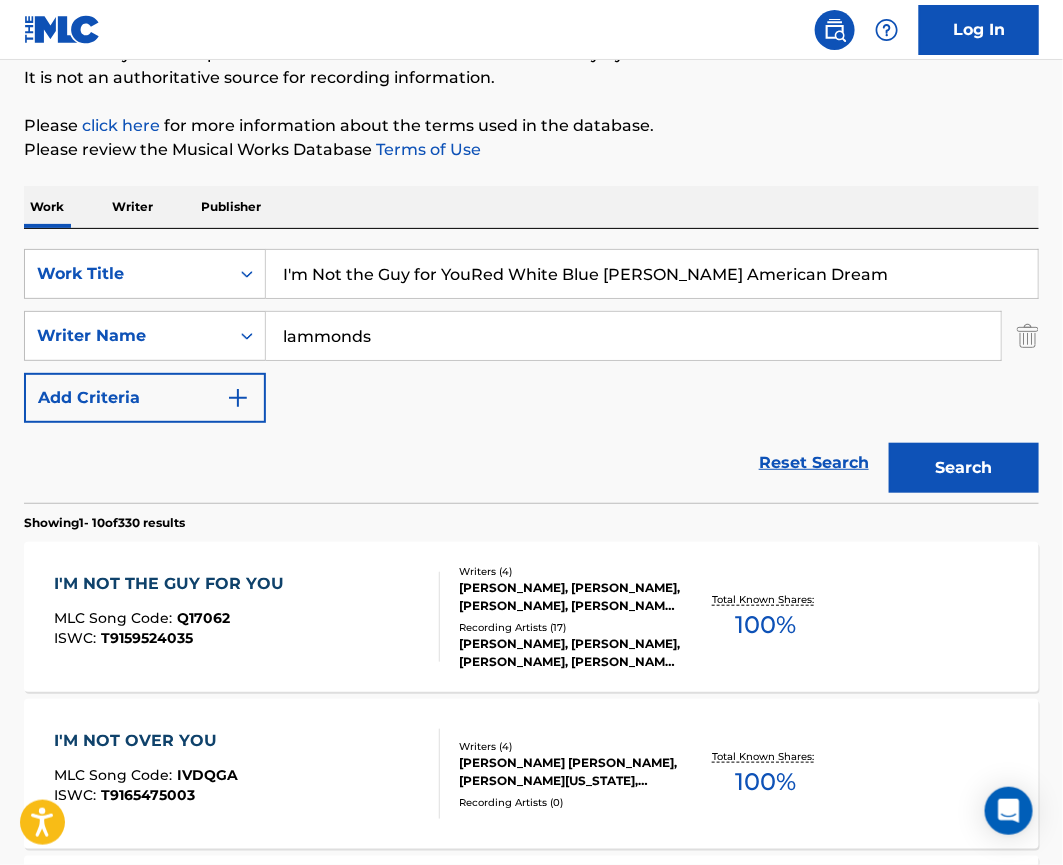 paste 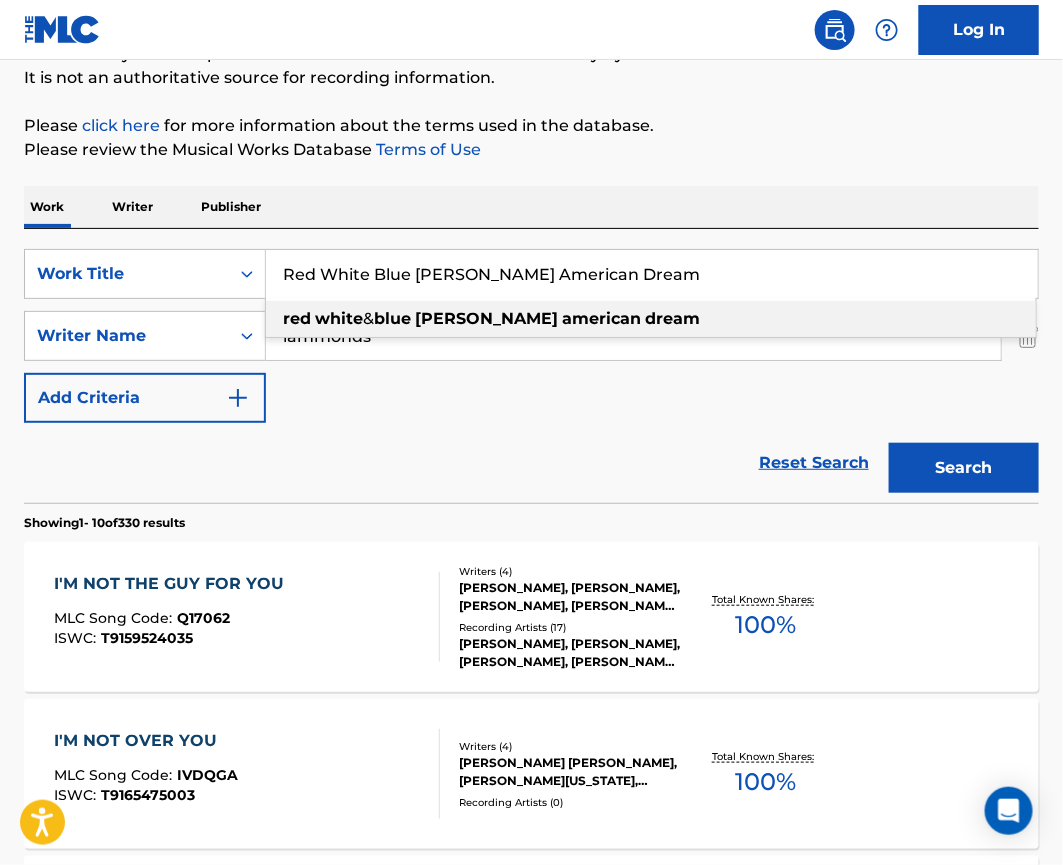 type on "red white & blue [PERSON_NAME] american dream" 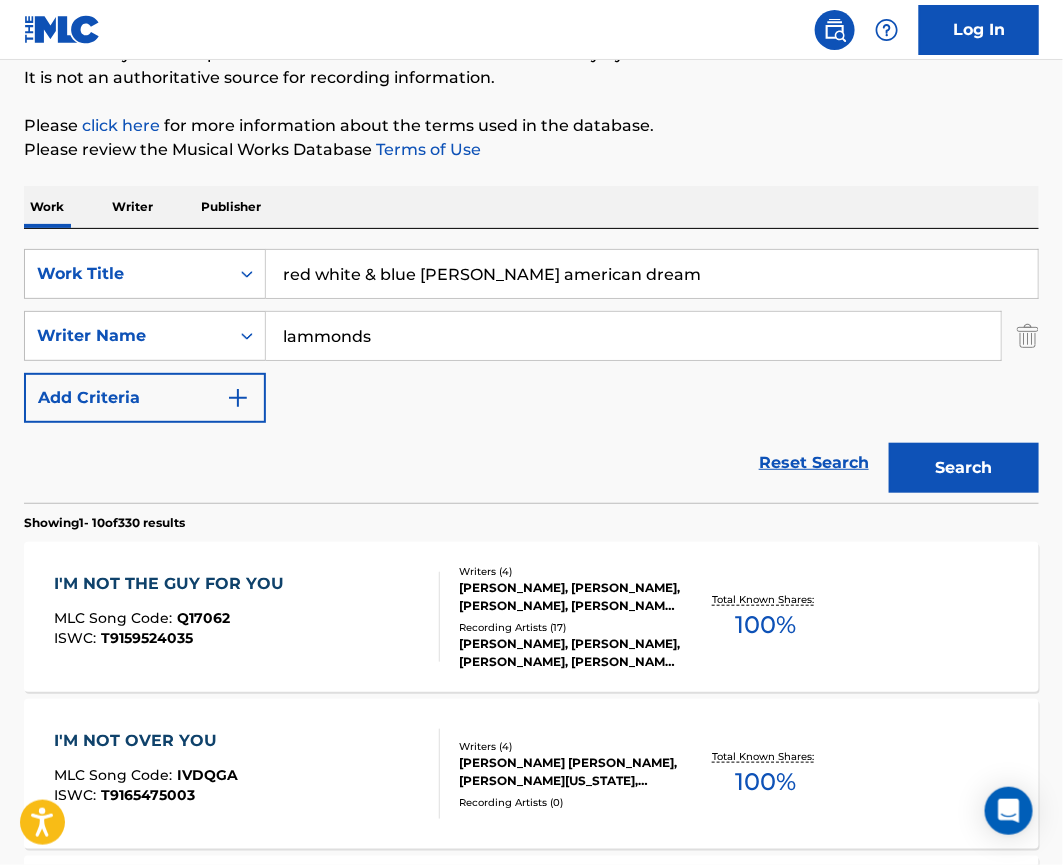click on "Search" at bounding box center [964, 468] 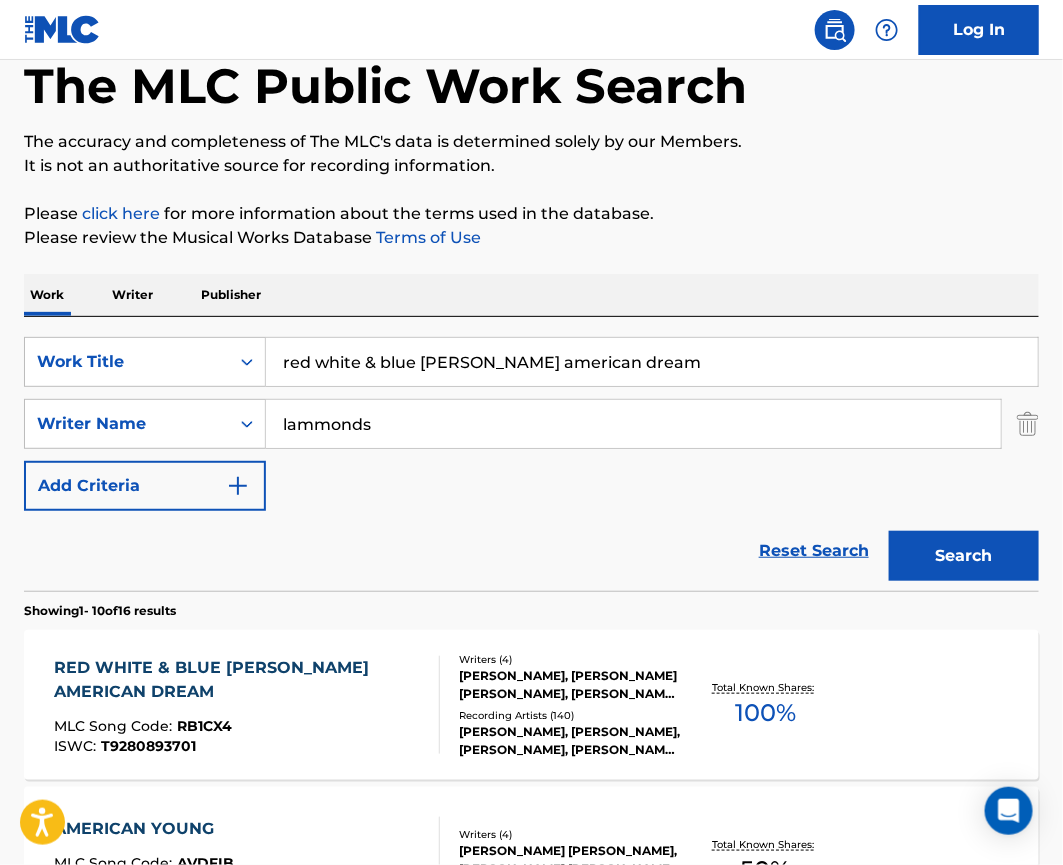 scroll, scrollTop: 217, scrollLeft: 0, axis: vertical 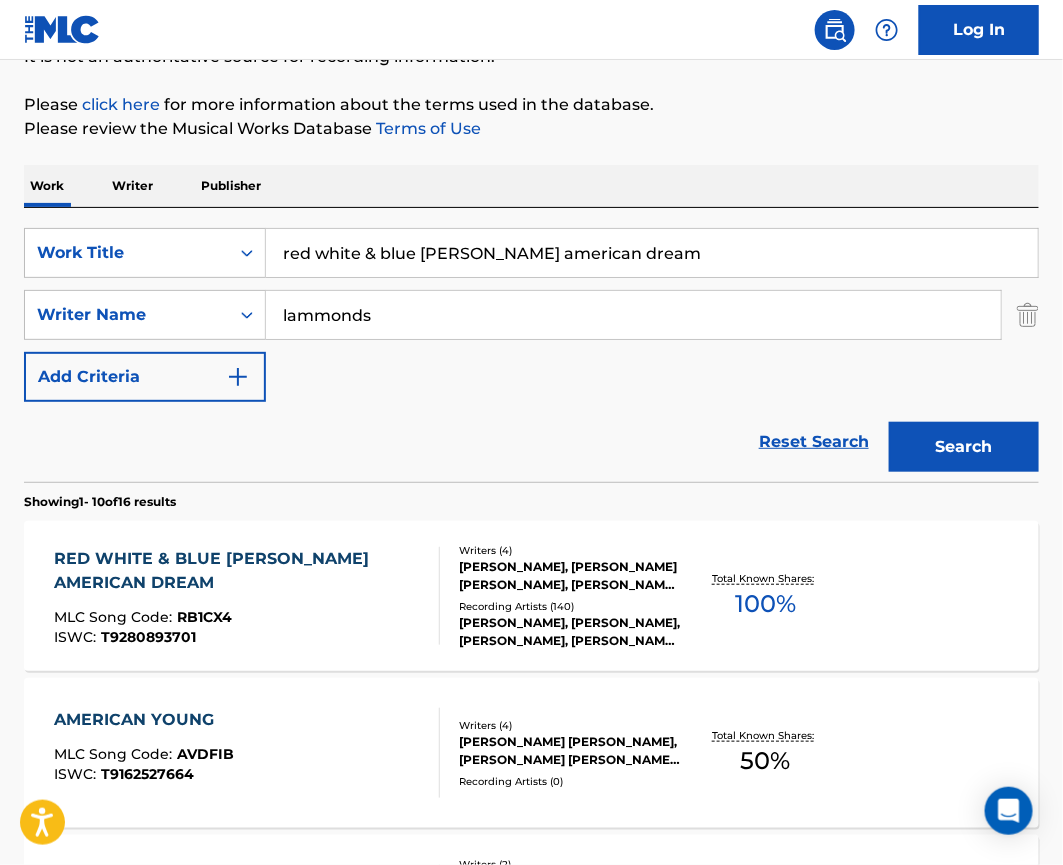 click on "[PERSON_NAME], [PERSON_NAME], [PERSON_NAME], [PERSON_NAME], [PERSON_NAME], [PERSON_NAME], [PERSON_NAME]" at bounding box center [570, 632] 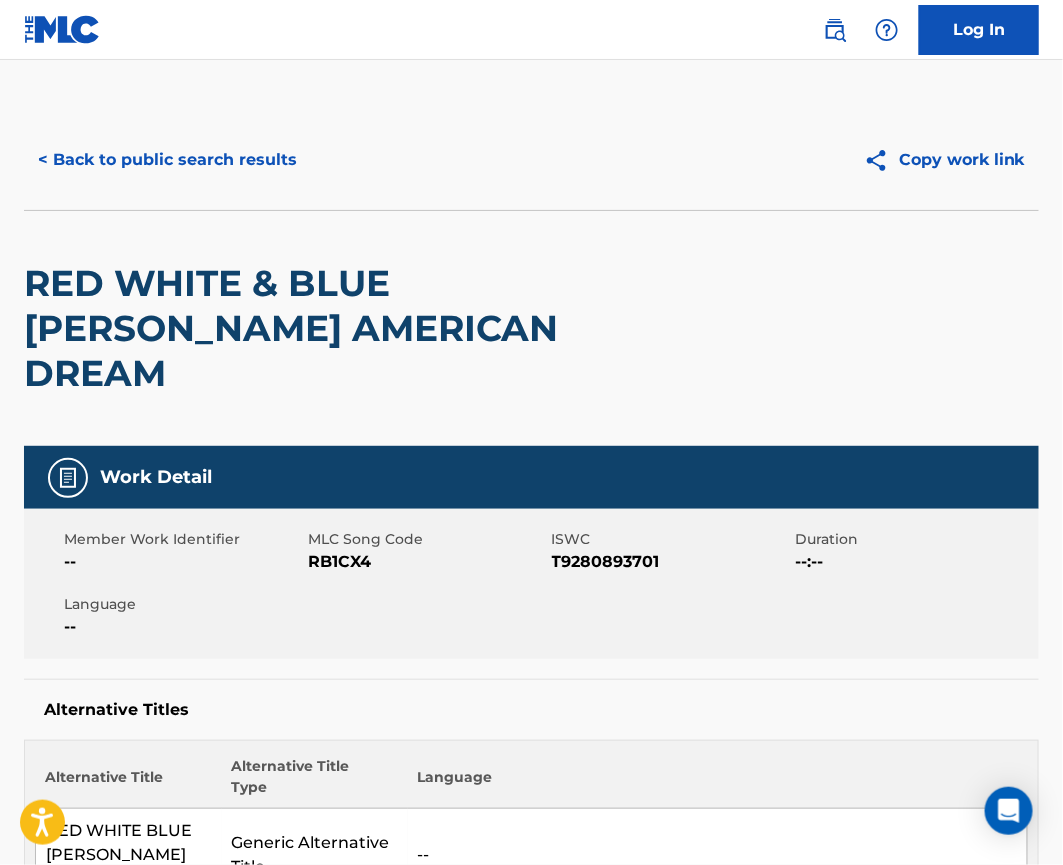 scroll, scrollTop: 0, scrollLeft: 0, axis: both 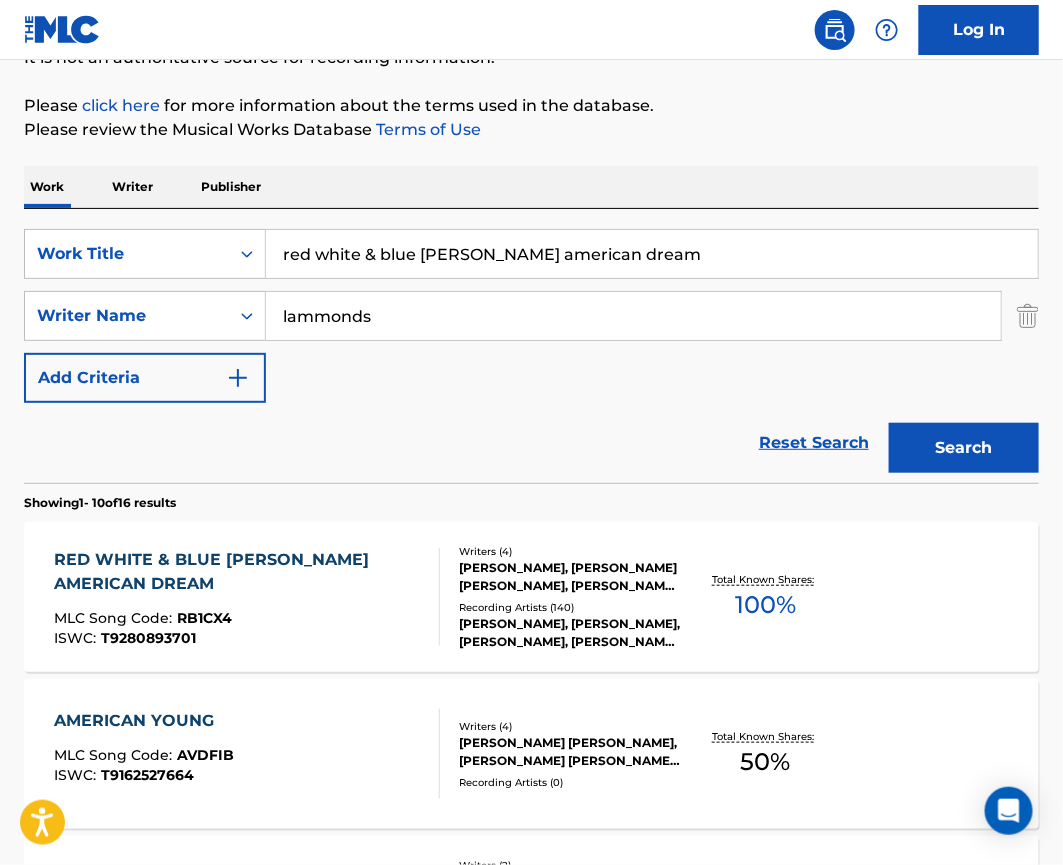 drag, startPoint x: 592, startPoint y: 271, endPoint x: 292, endPoint y: 267, distance: 300.02667 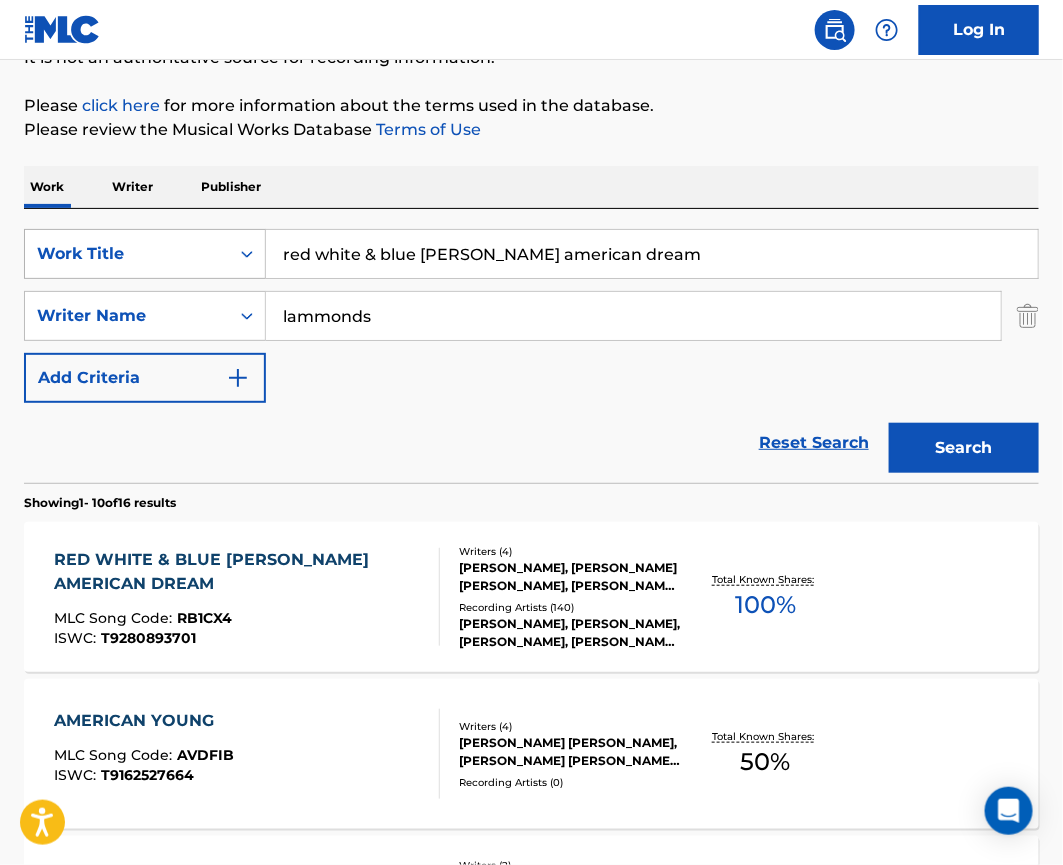 drag, startPoint x: 741, startPoint y: 265, endPoint x: 235, endPoint y: 249, distance: 506.2529 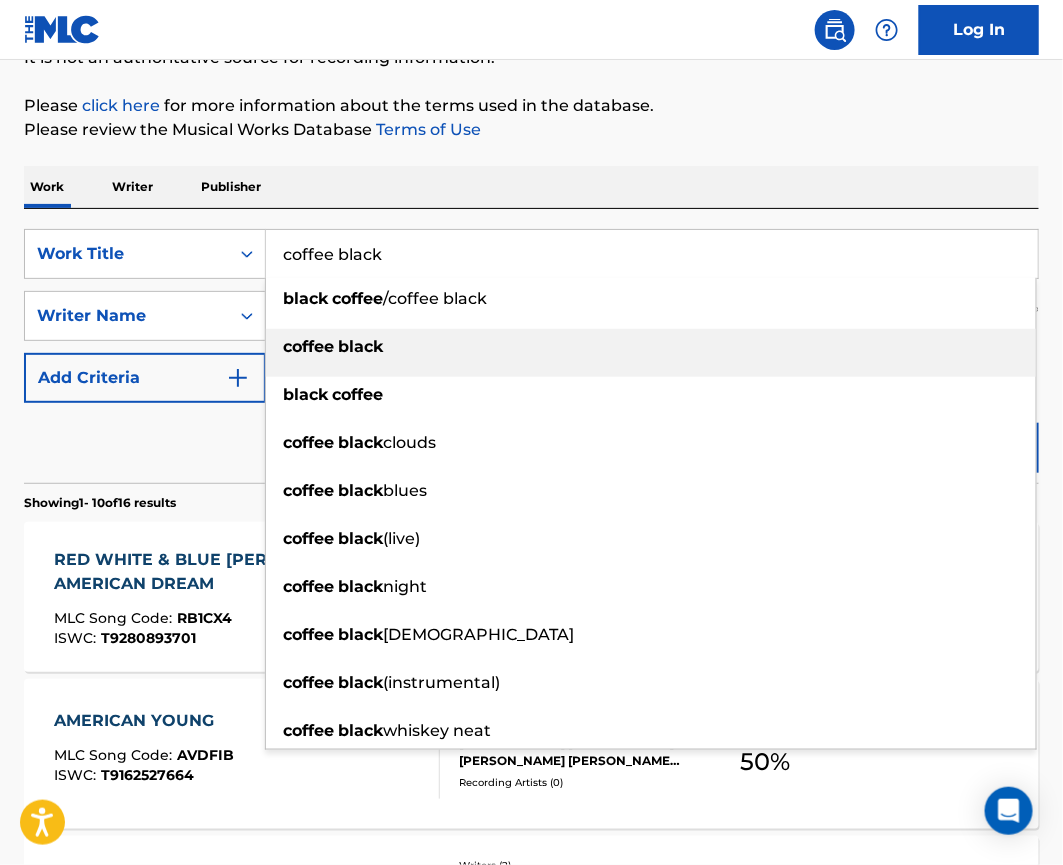 type on "coffee black" 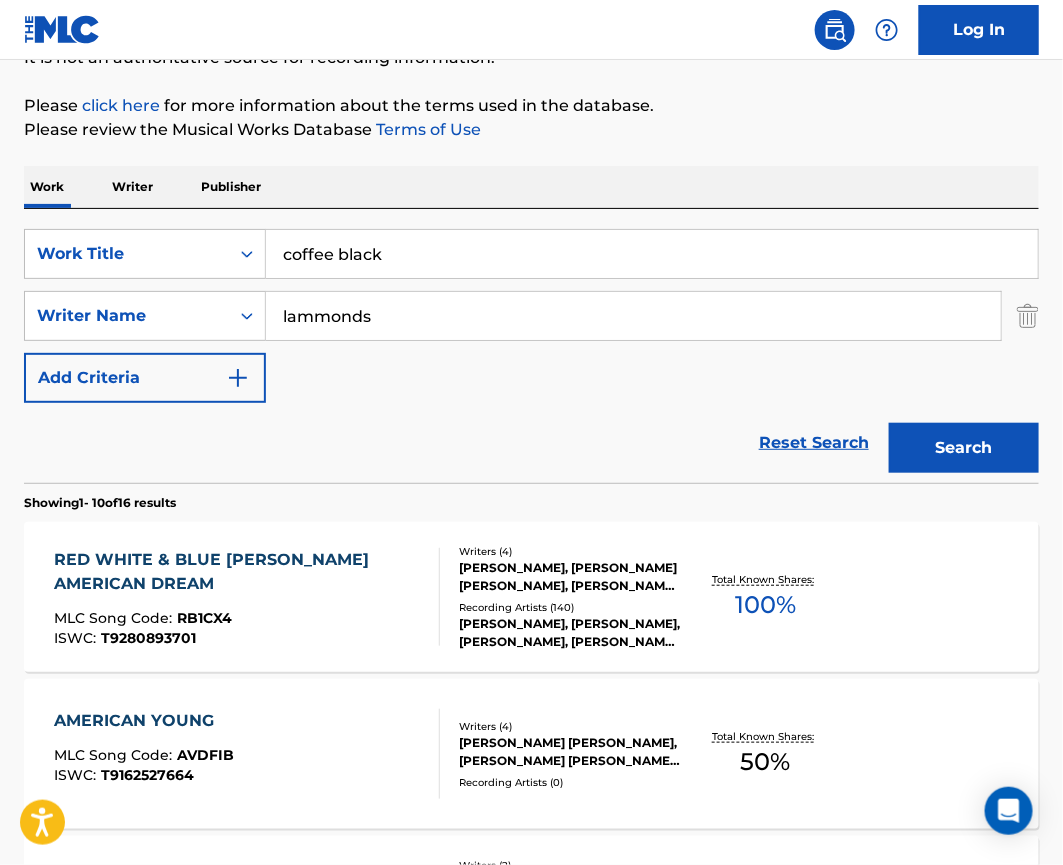 click on "Search" at bounding box center (964, 448) 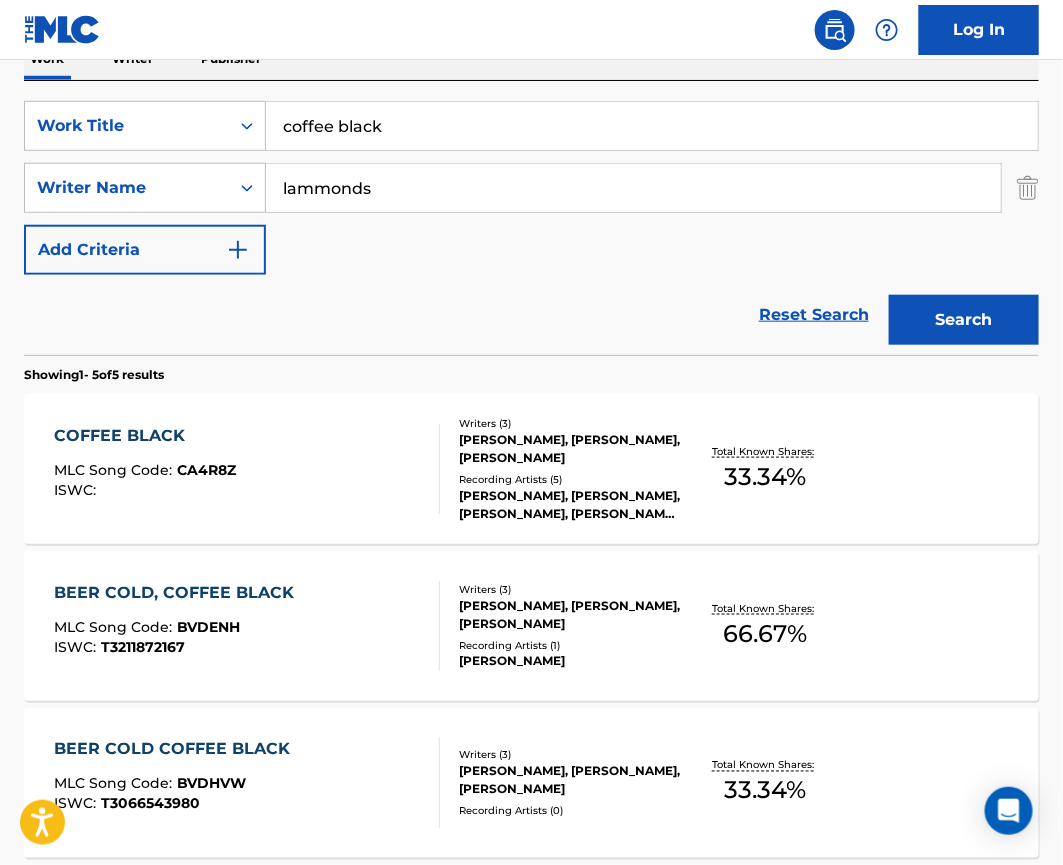 scroll, scrollTop: 363, scrollLeft: 0, axis: vertical 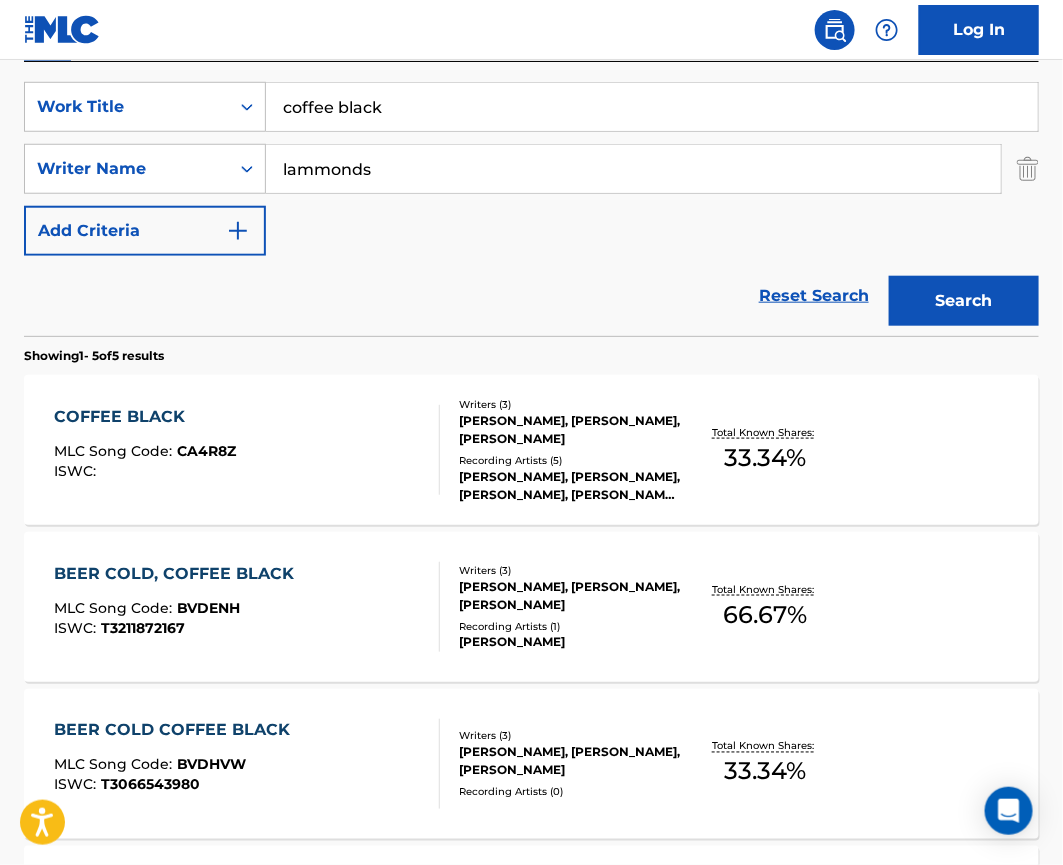 click on "Recording Artists ( 5 )" at bounding box center (570, 460) 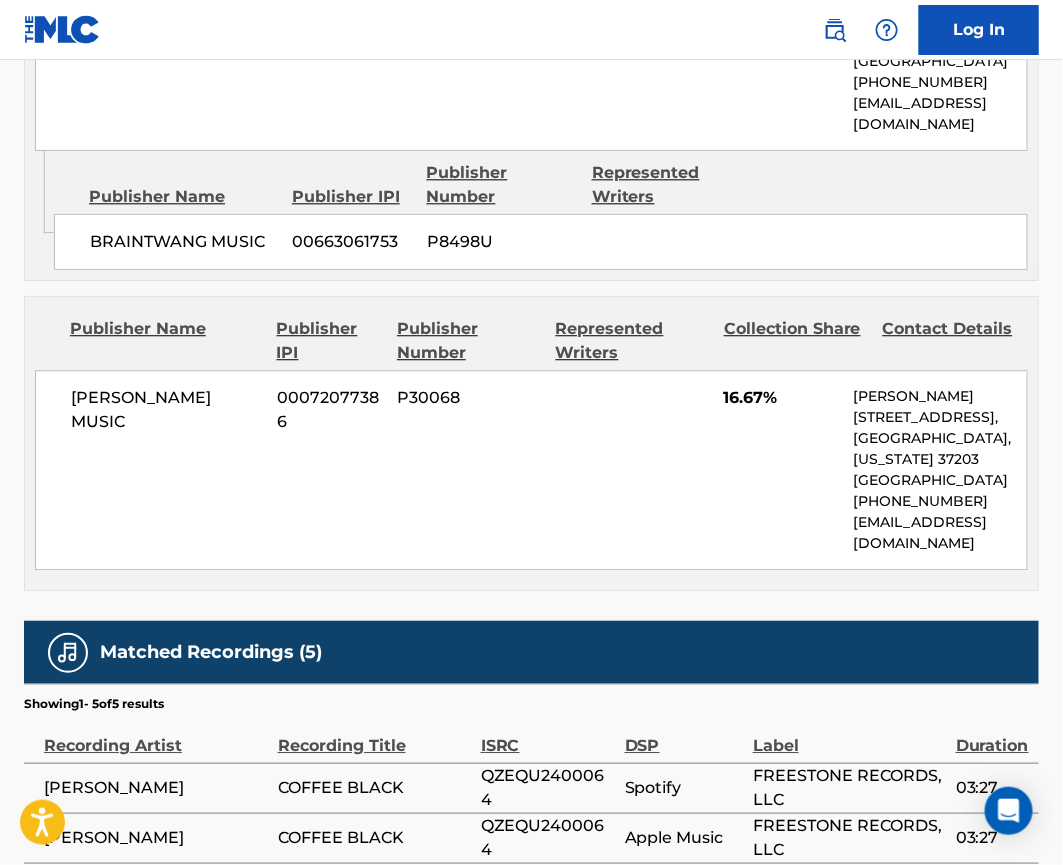 scroll, scrollTop: 1304, scrollLeft: 0, axis: vertical 